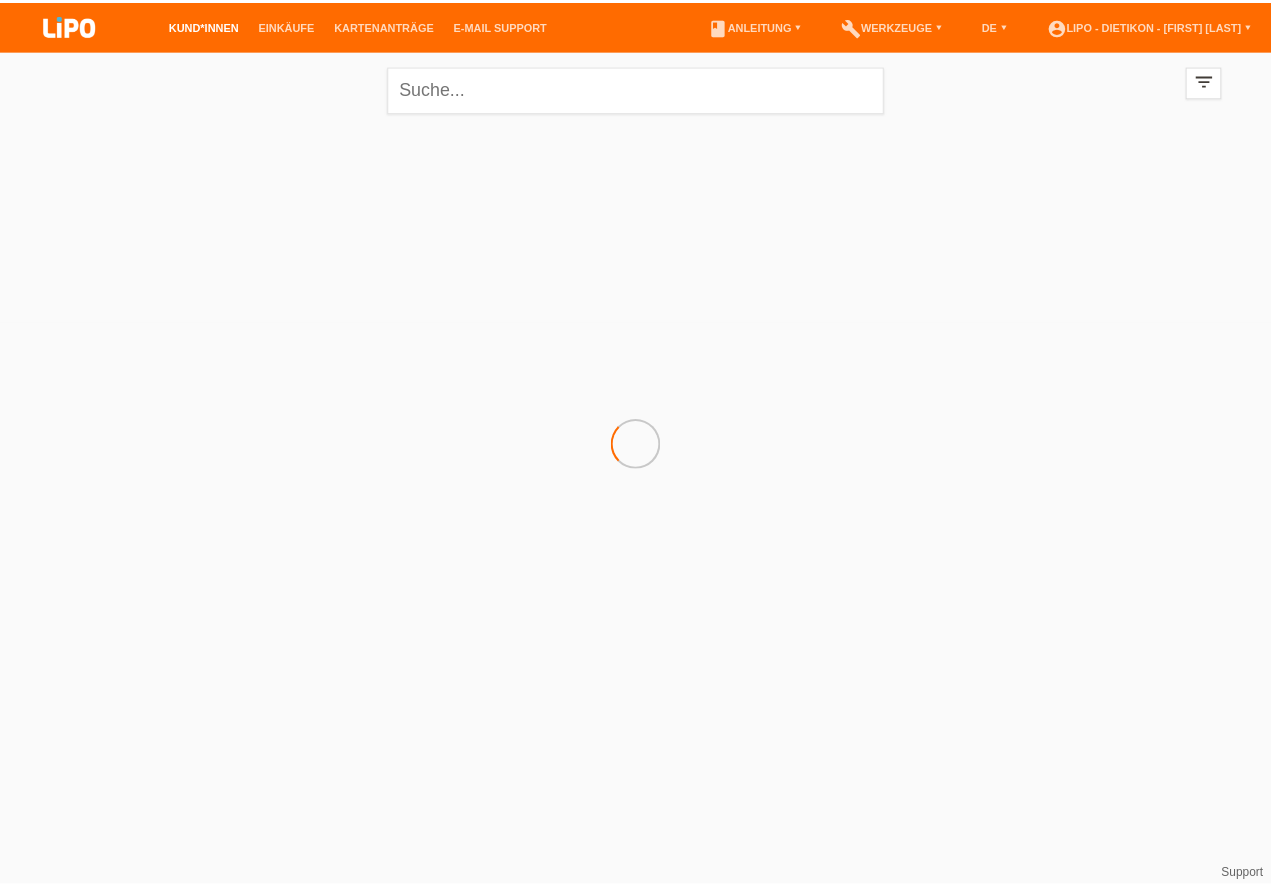 scroll, scrollTop: 0, scrollLeft: 0, axis: both 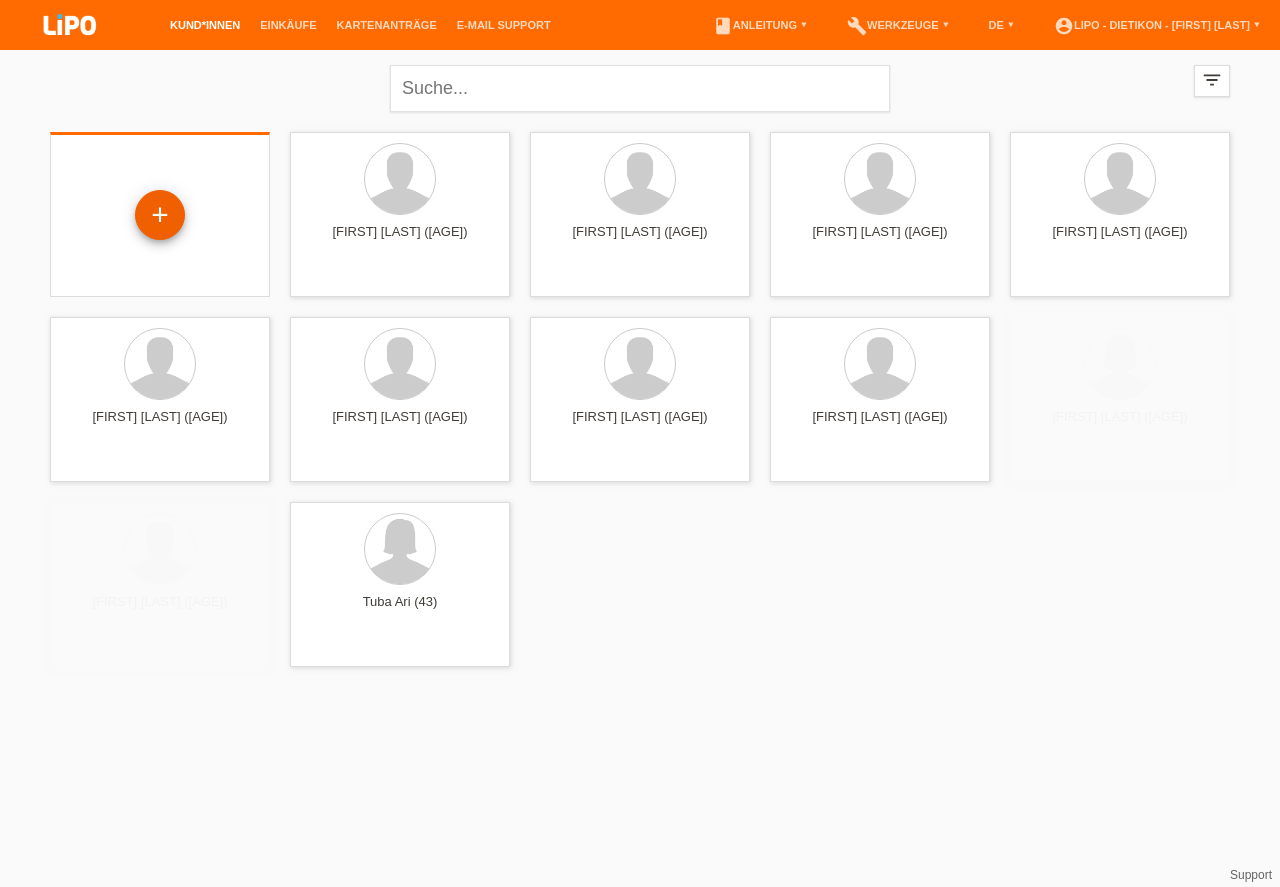 click on "+" at bounding box center (160, 215) 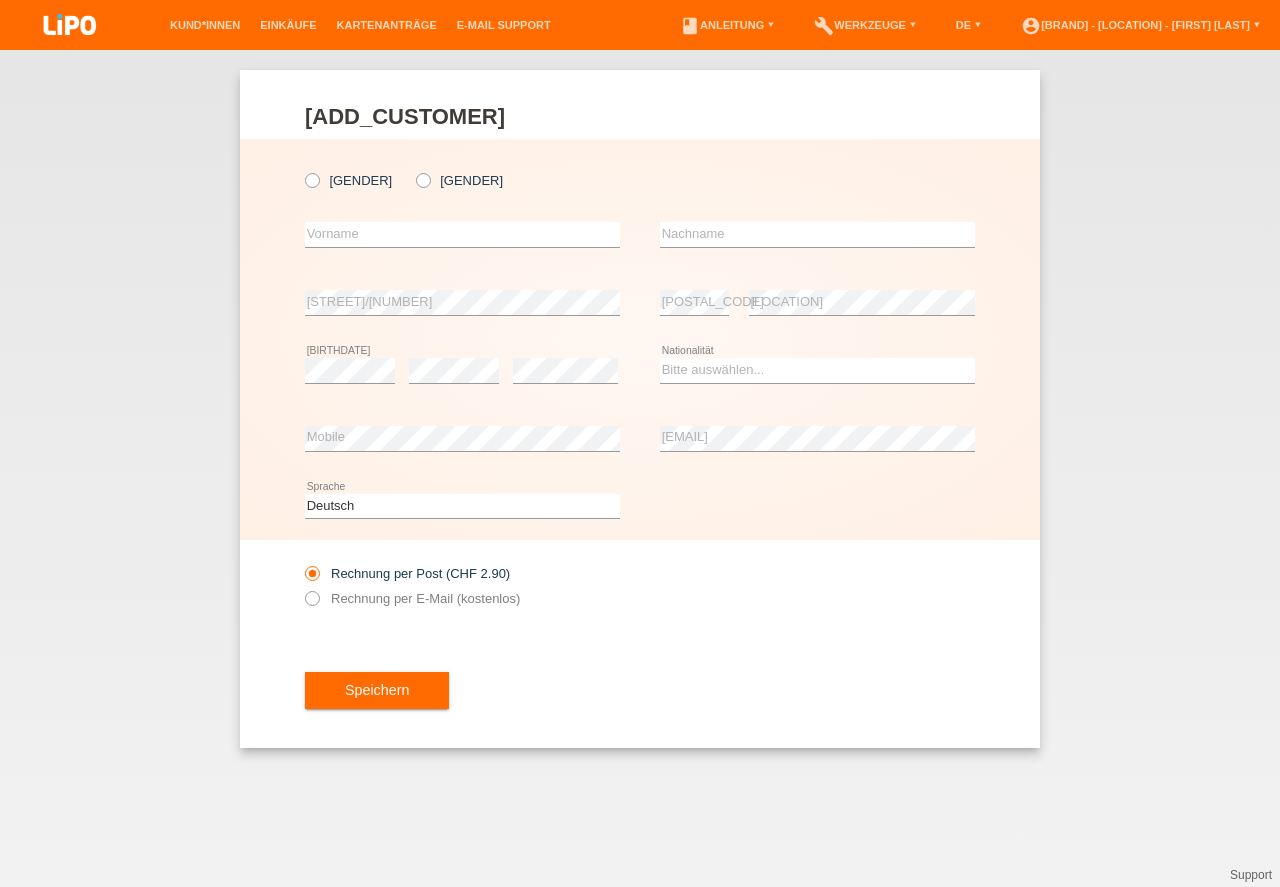 scroll, scrollTop: 0, scrollLeft: 0, axis: both 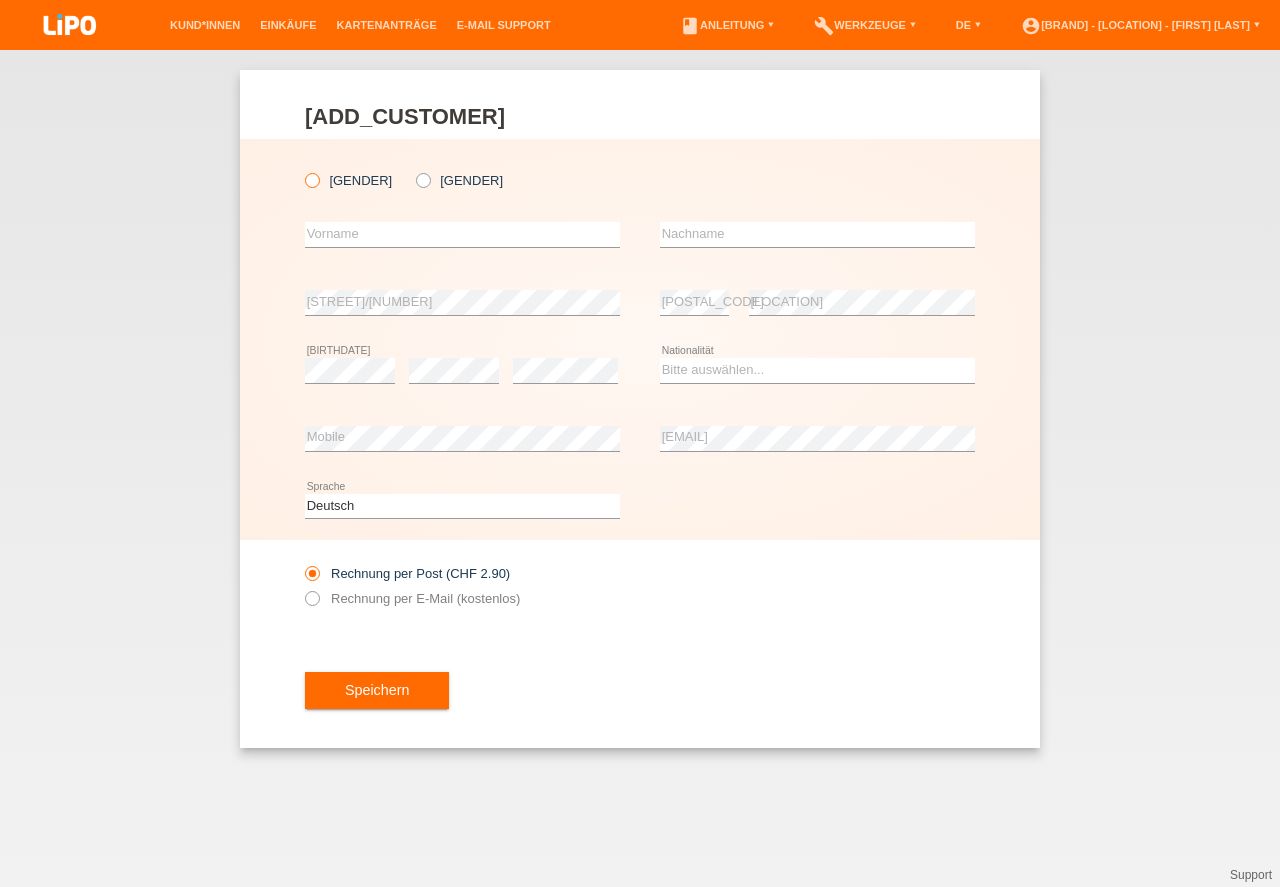 click at bounding box center [302, 170] 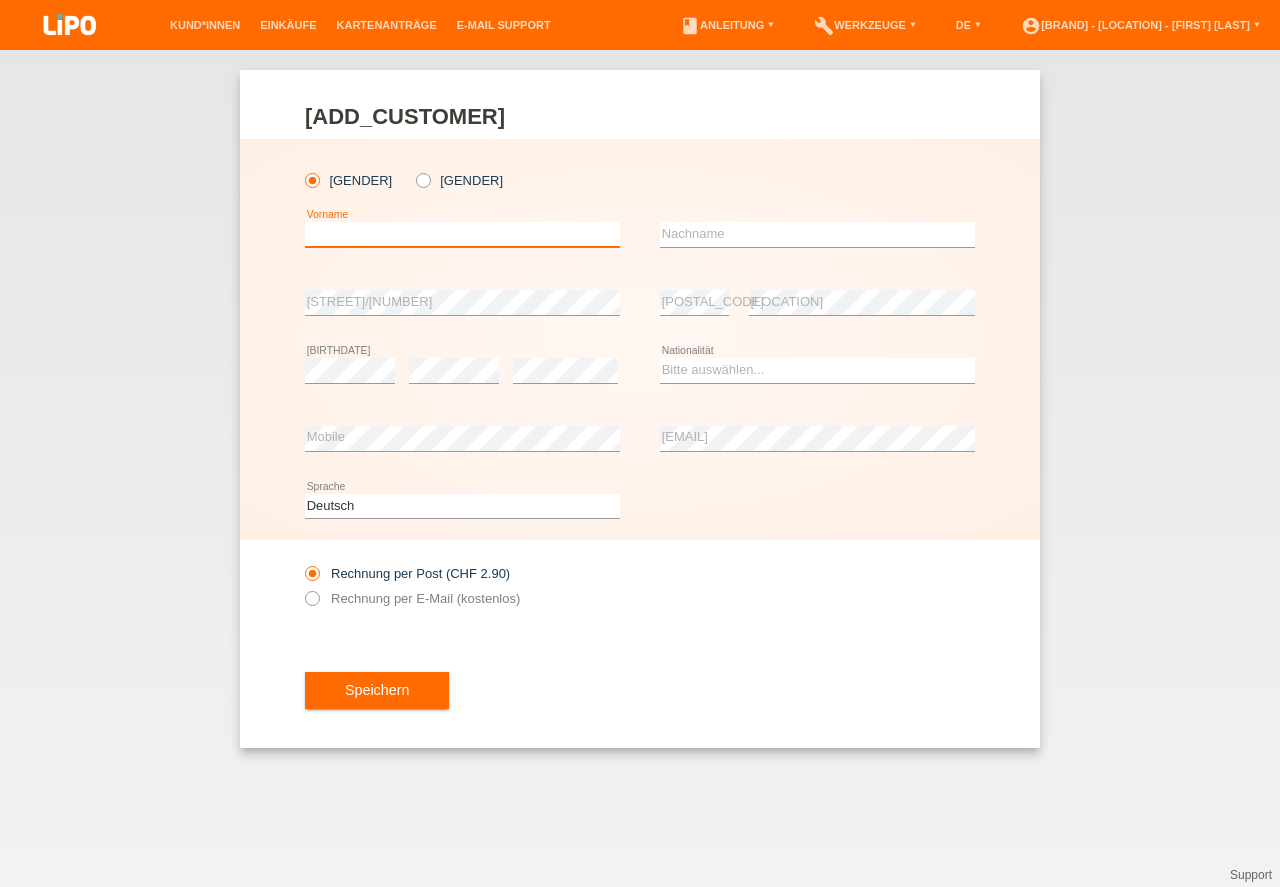 click at bounding box center (462, 234) 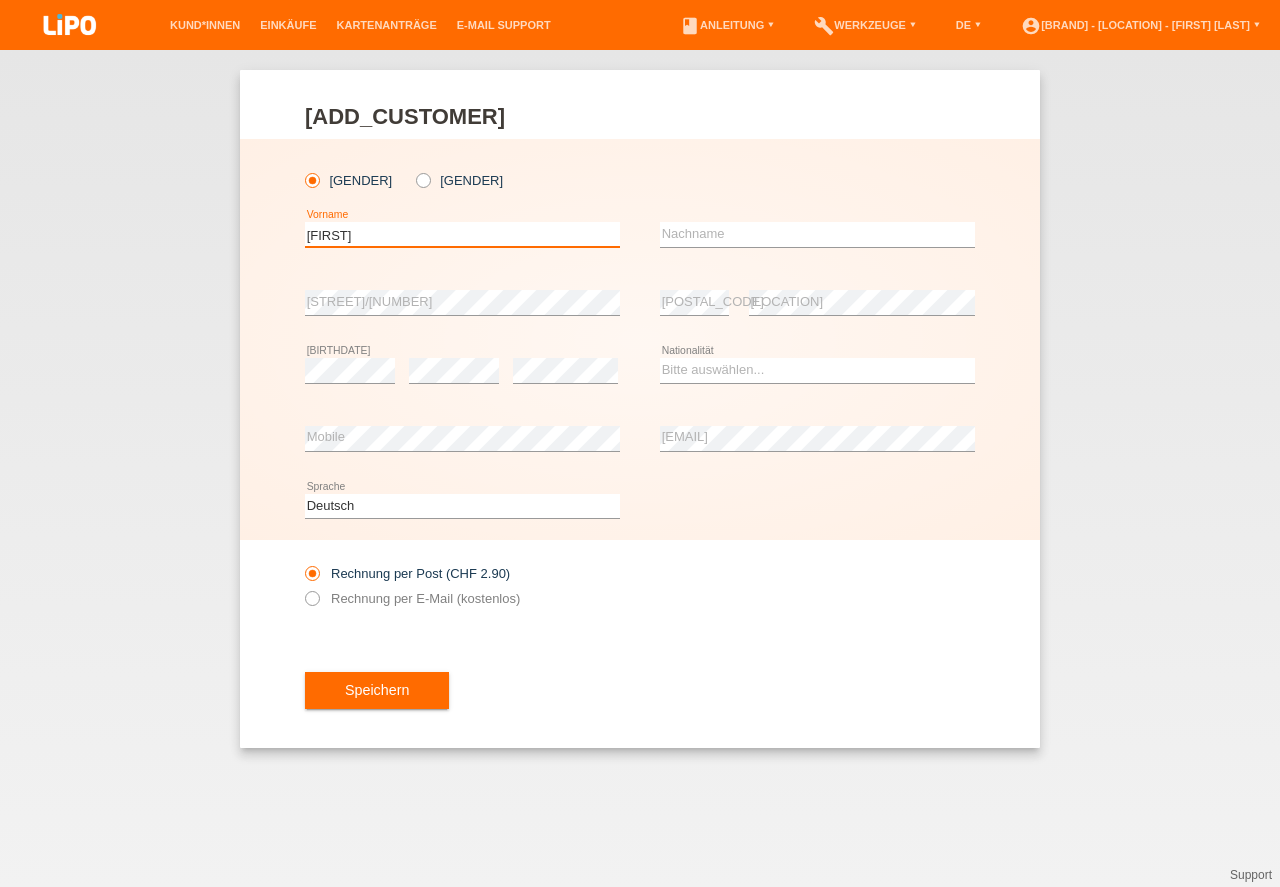 type on "[FIRST]" 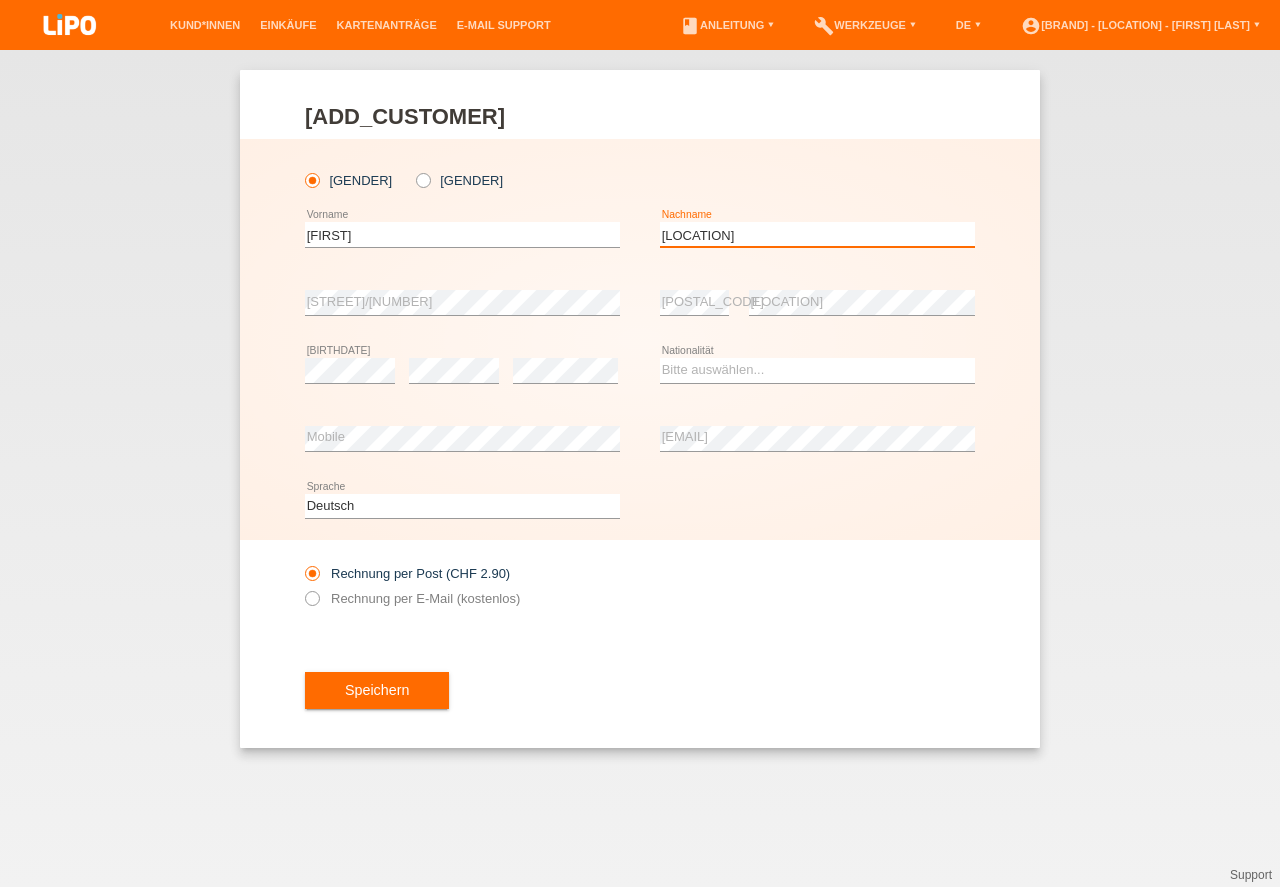 type on "[LOCATION]" 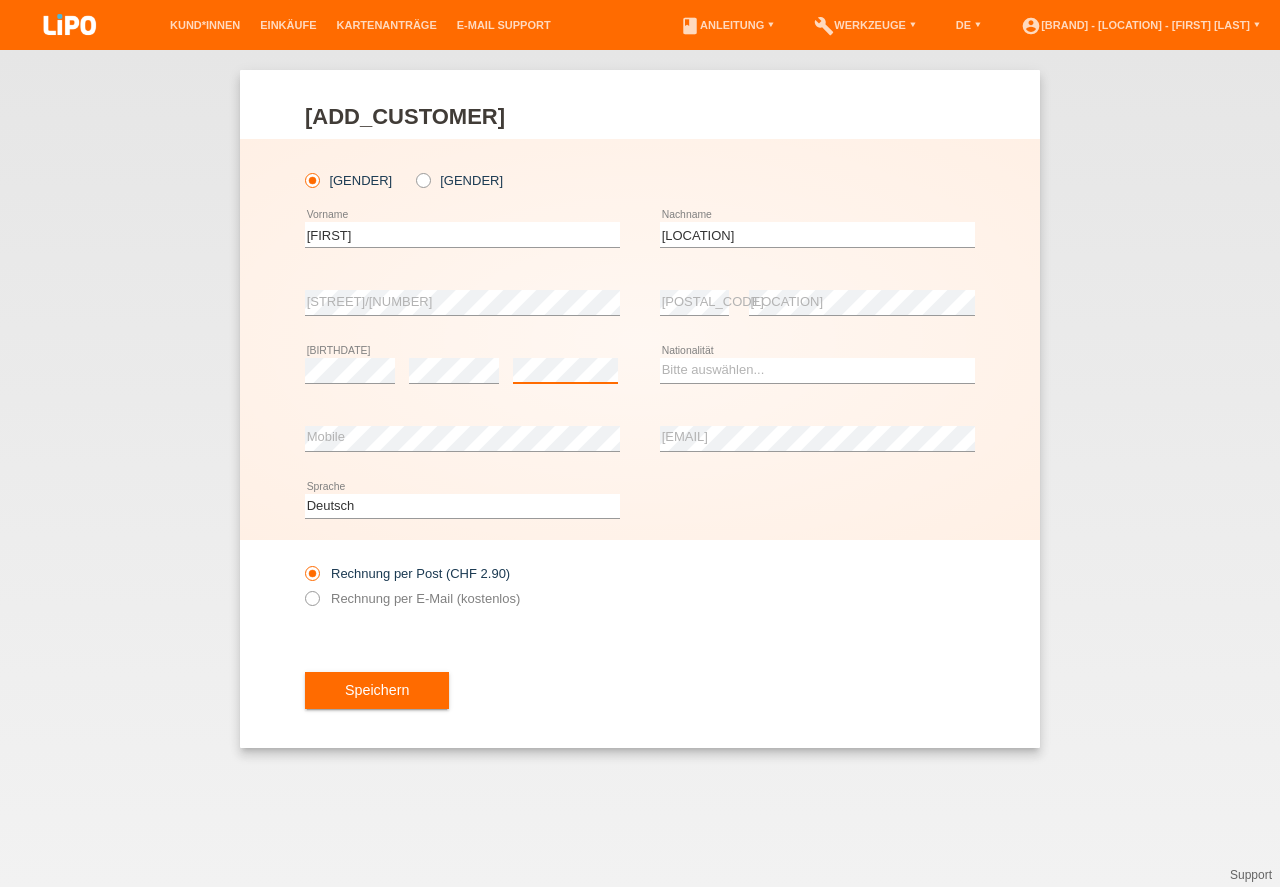 scroll, scrollTop: 0, scrollLeft: 0, axis: both 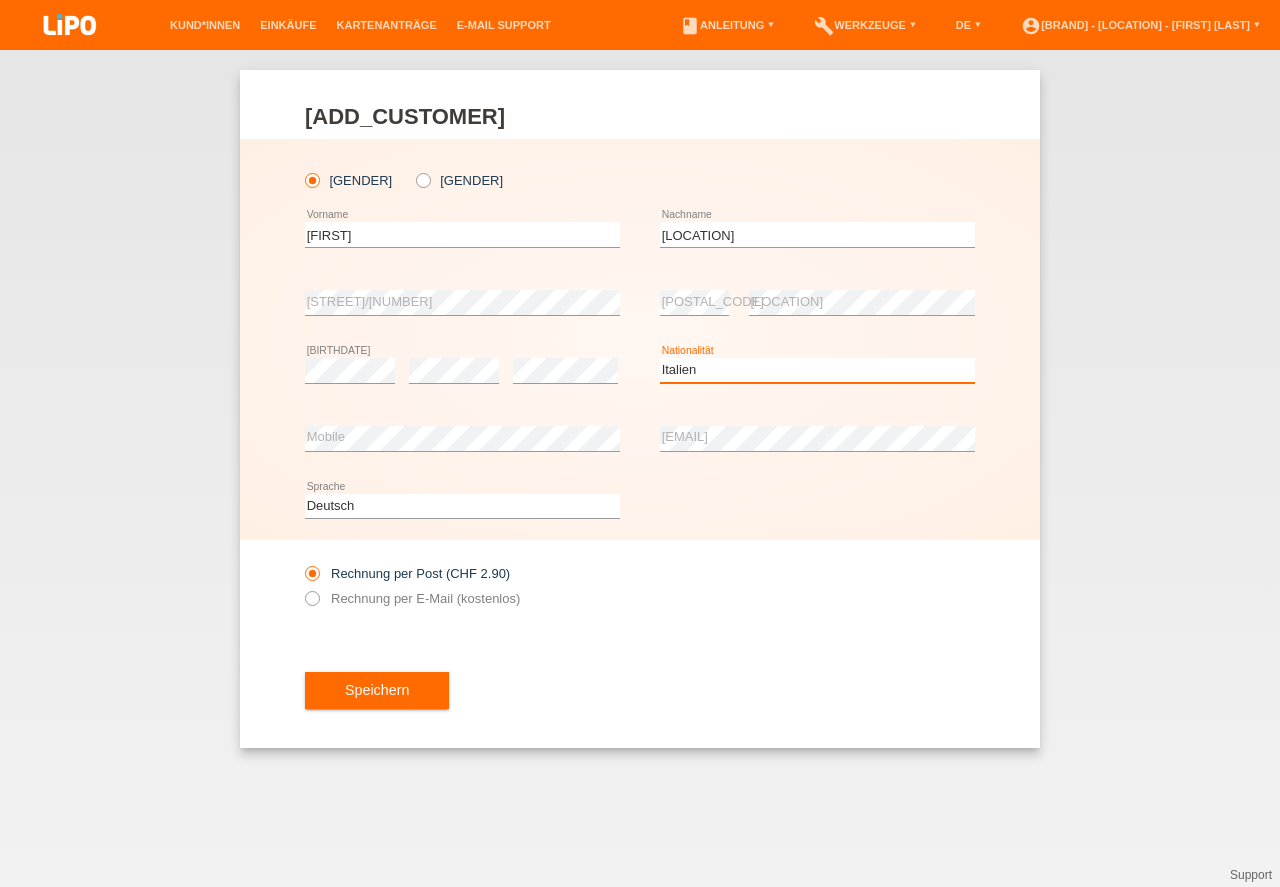select on "IT" 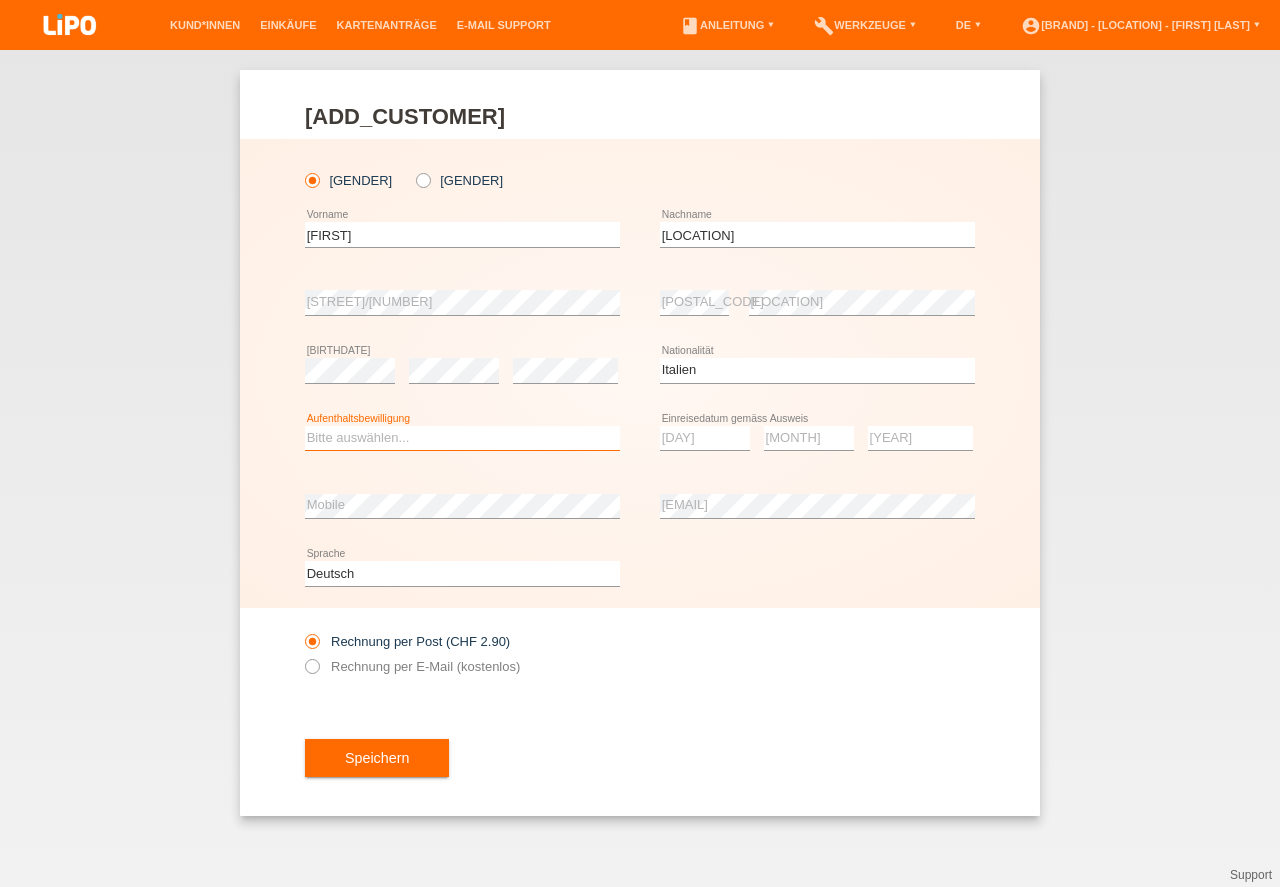 click on "Bitte auswählen...
C
B
B - Flüchtlingsstatus
Andere" at bounding box center (462, 438) 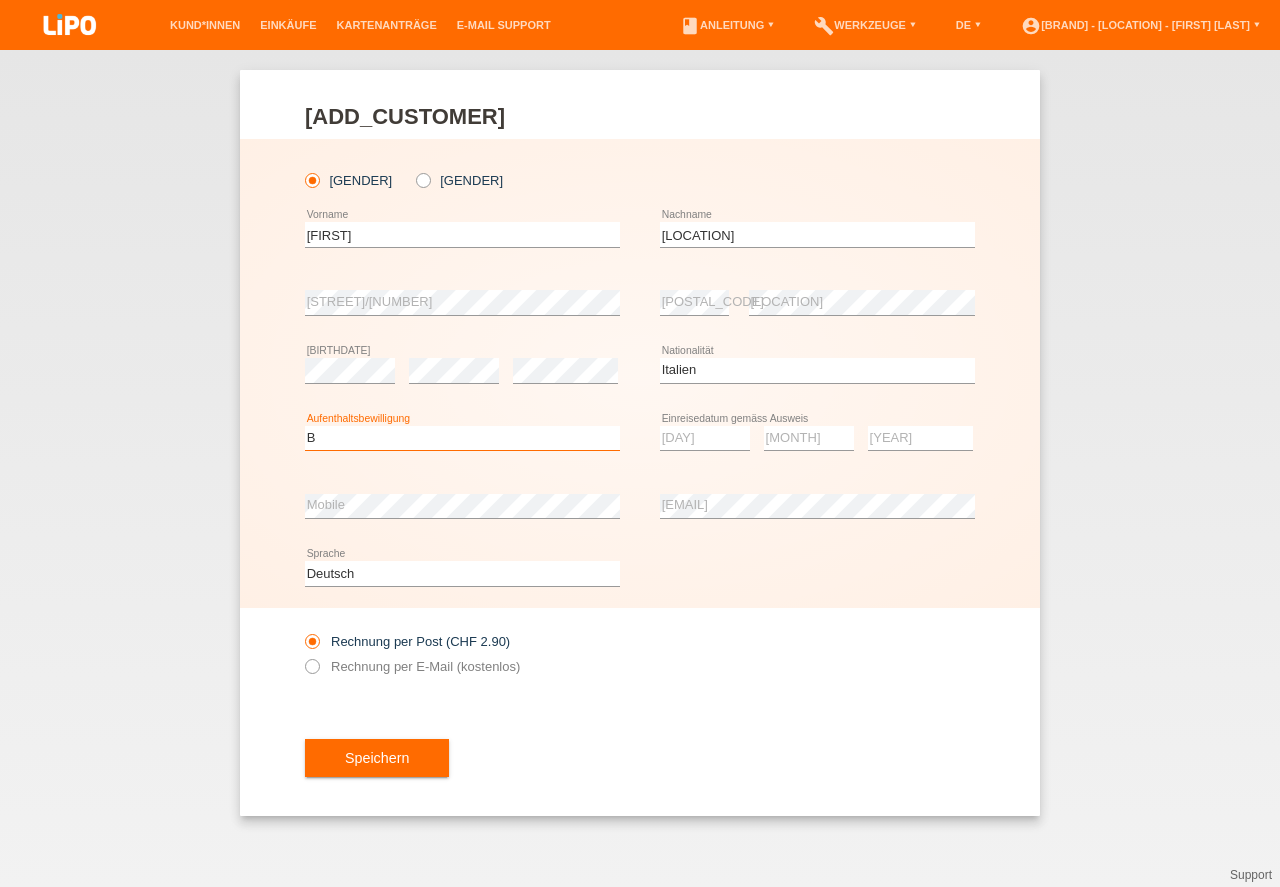 click on "B" at bounding box center [0, 0] 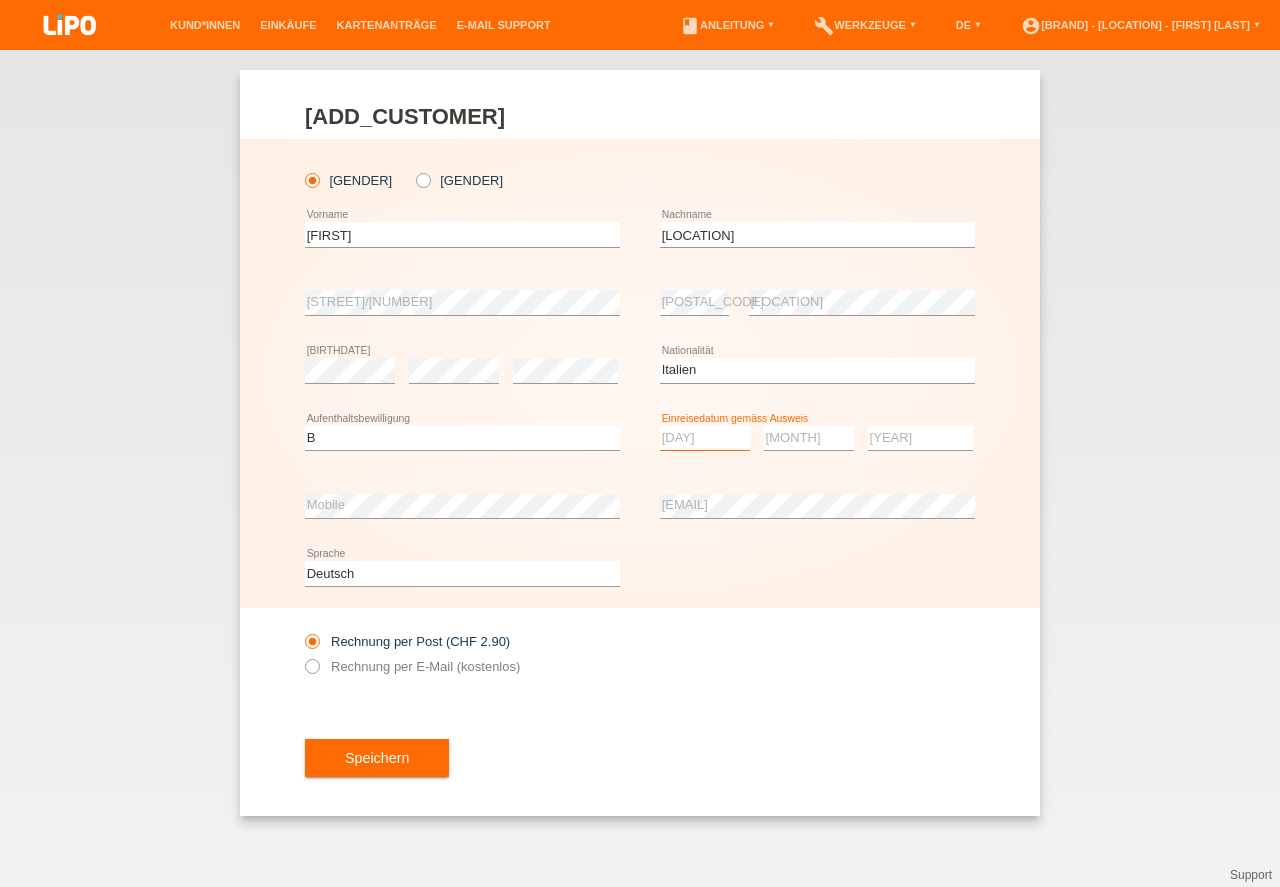 click on "[DAY]
[DAY]
[DAY]
[DAY]
[DAY]
[DAY]
[DAY]
[DAY]
[DAY]
[DAY] [DAY]" at bounding box center [705, 438] 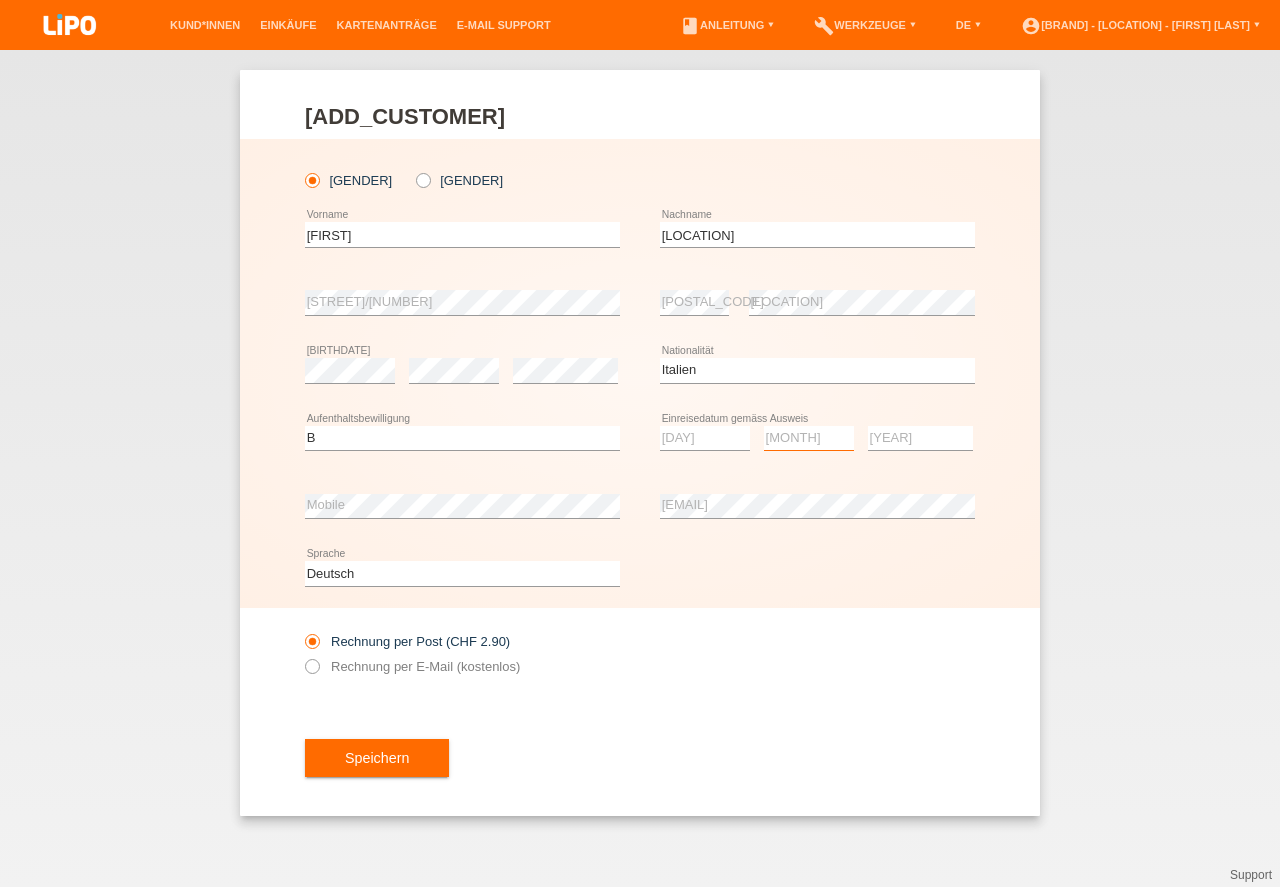 click on "[MONTH]
[DAY]
[DAY]
[DAY]
[DAY]
[DAY]
[DAY]
[DAY]
[DAY]
[DAY] [DAY]" at bounding box center [809, 438] 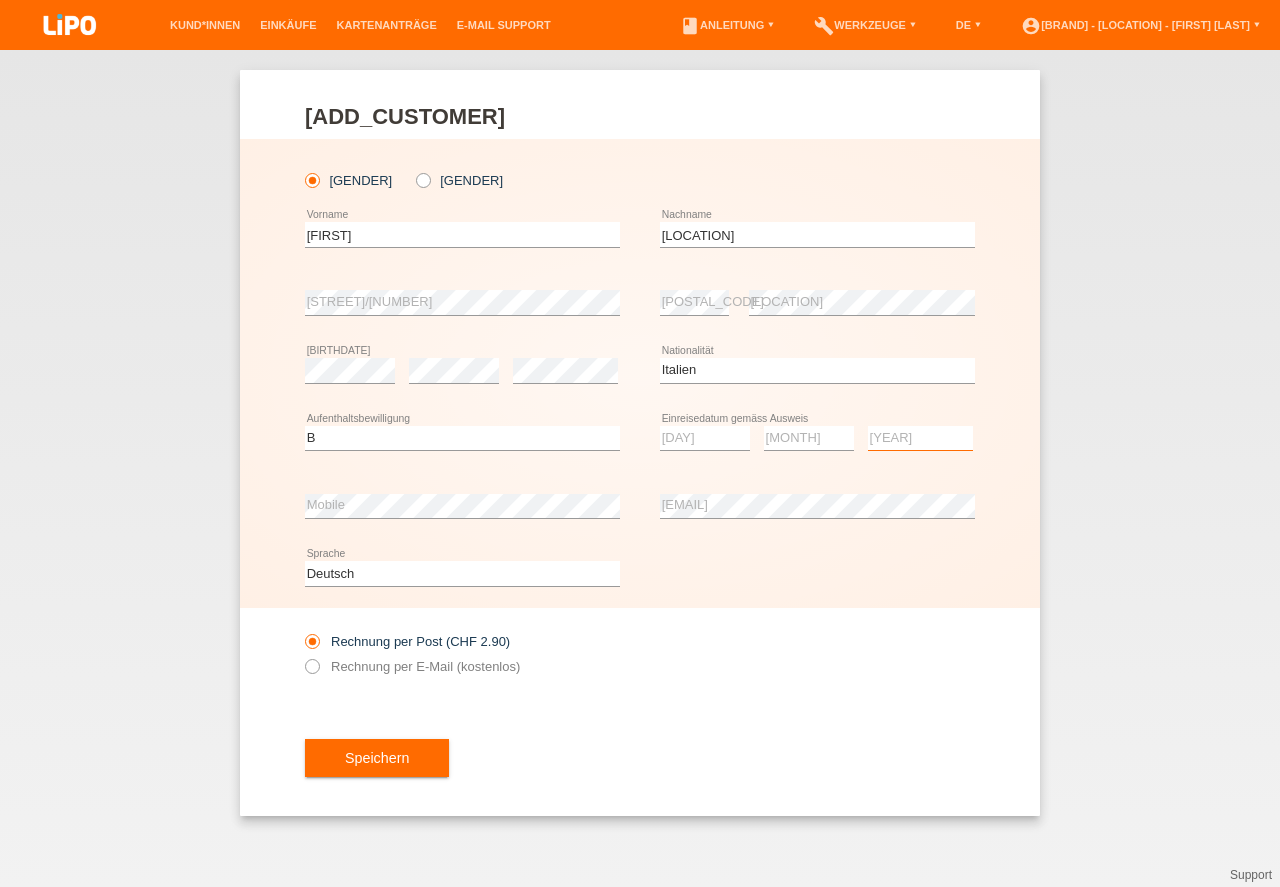 click on "[YEAR]
[YEAR]
[YEAR]
[YEAR]
[YEAR]
[YEAR]
[YEAR]
[YEAR]
[YEAR]
[YEAR] [YEAR] [YEAR] [YEAR] [YEAR] [YEAR] [YEAR] [YEAR] [YEAR] [YEAR] [YEAR] [YEAR] [YEAR] [YEAR] [YEAR] [YEAR] [YEAR]" at bounding box center [920, 438] 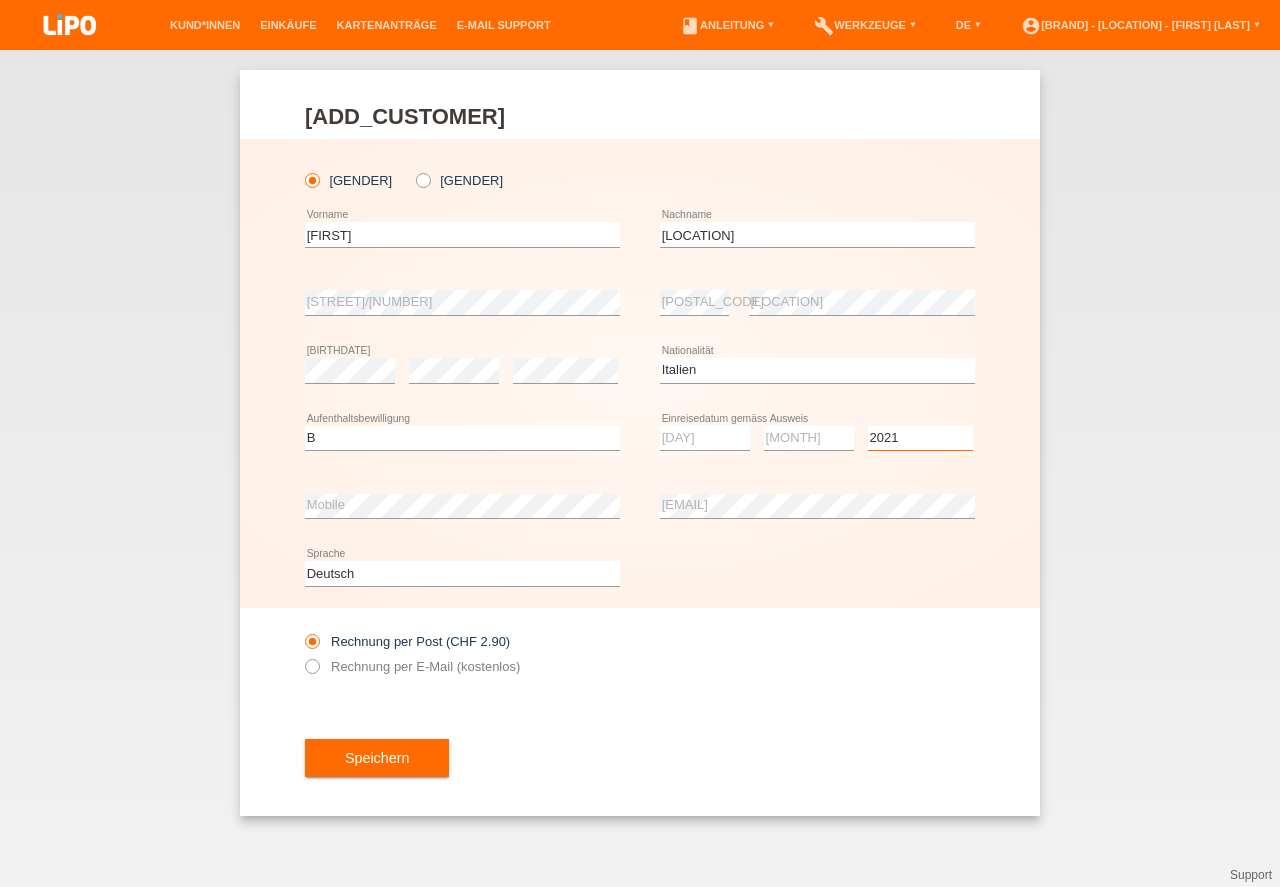 click on "2021" at bounding box center [0, 0] 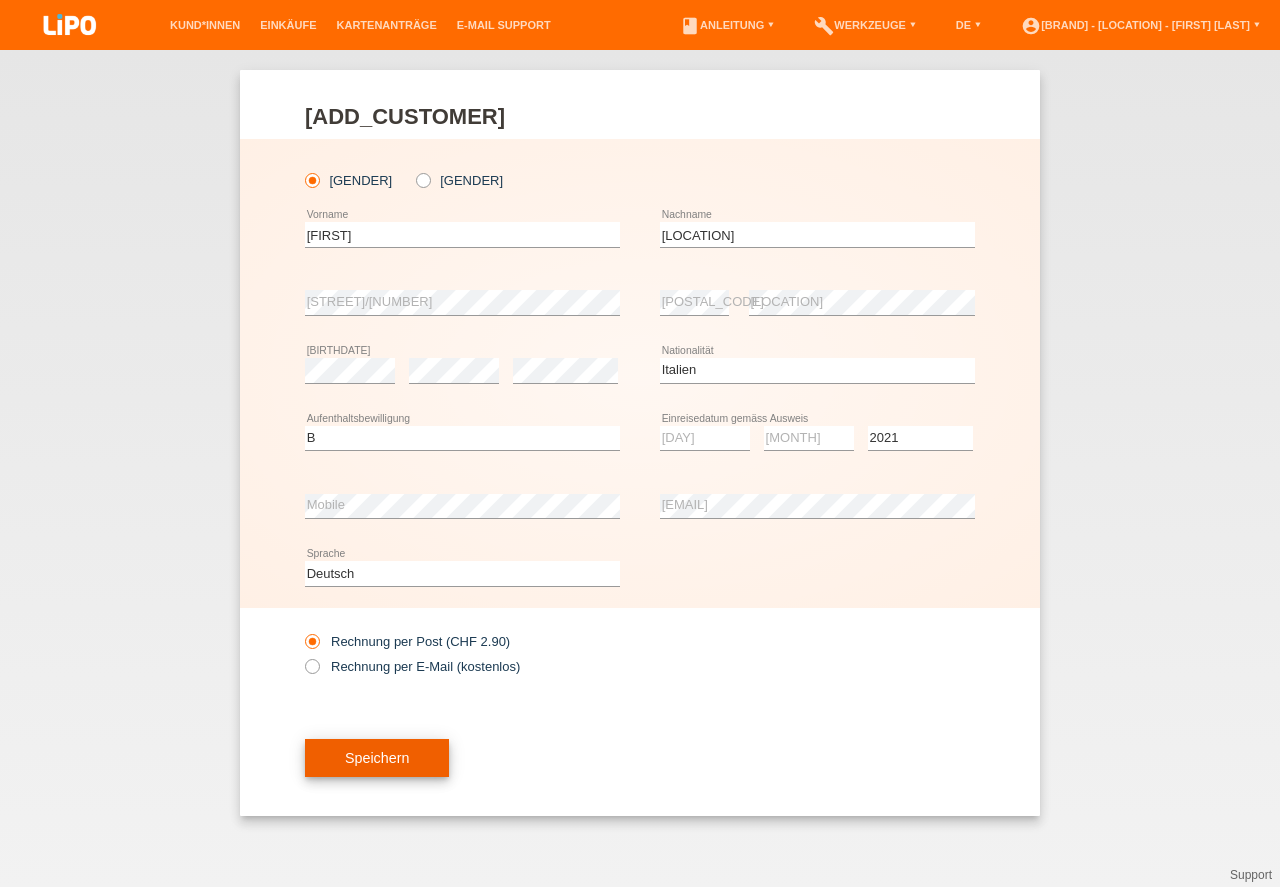 click on "Speichern" at bounding box center [377, 758] 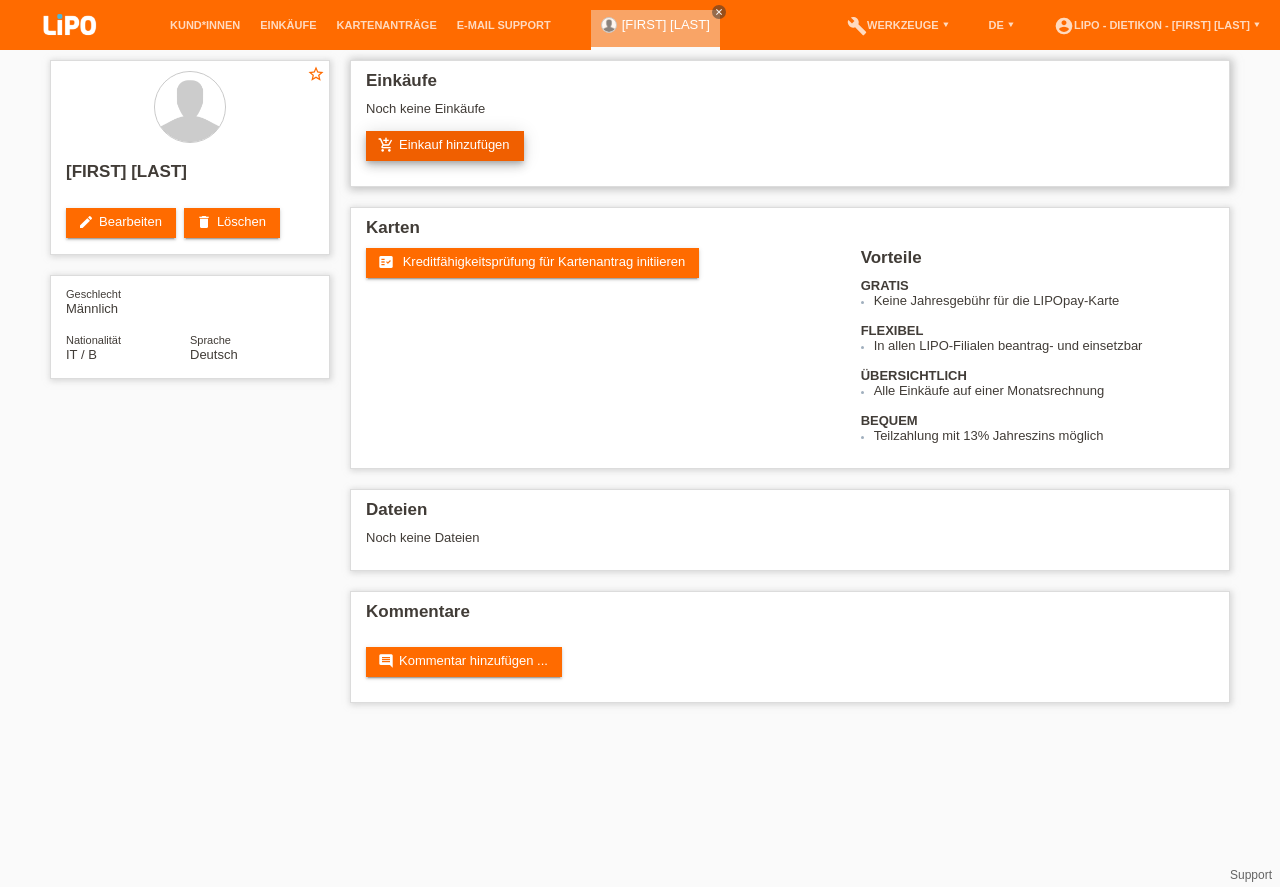 scroll, scrollTop: 0, scrollLeft: 0, axis: both 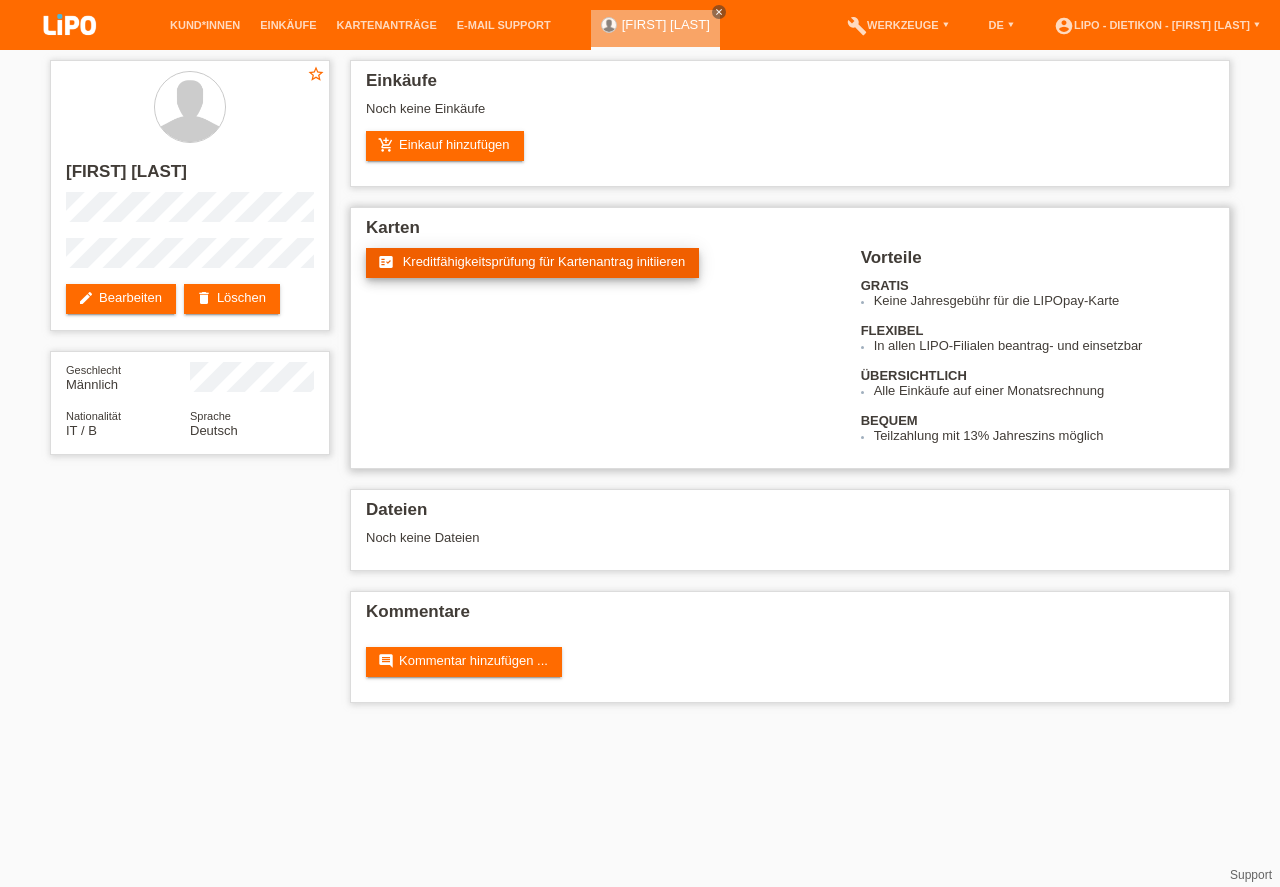click on "Kreditfähigkeitsprüfung für Kartenantrag initiieren" at bounding box center [544, 261] 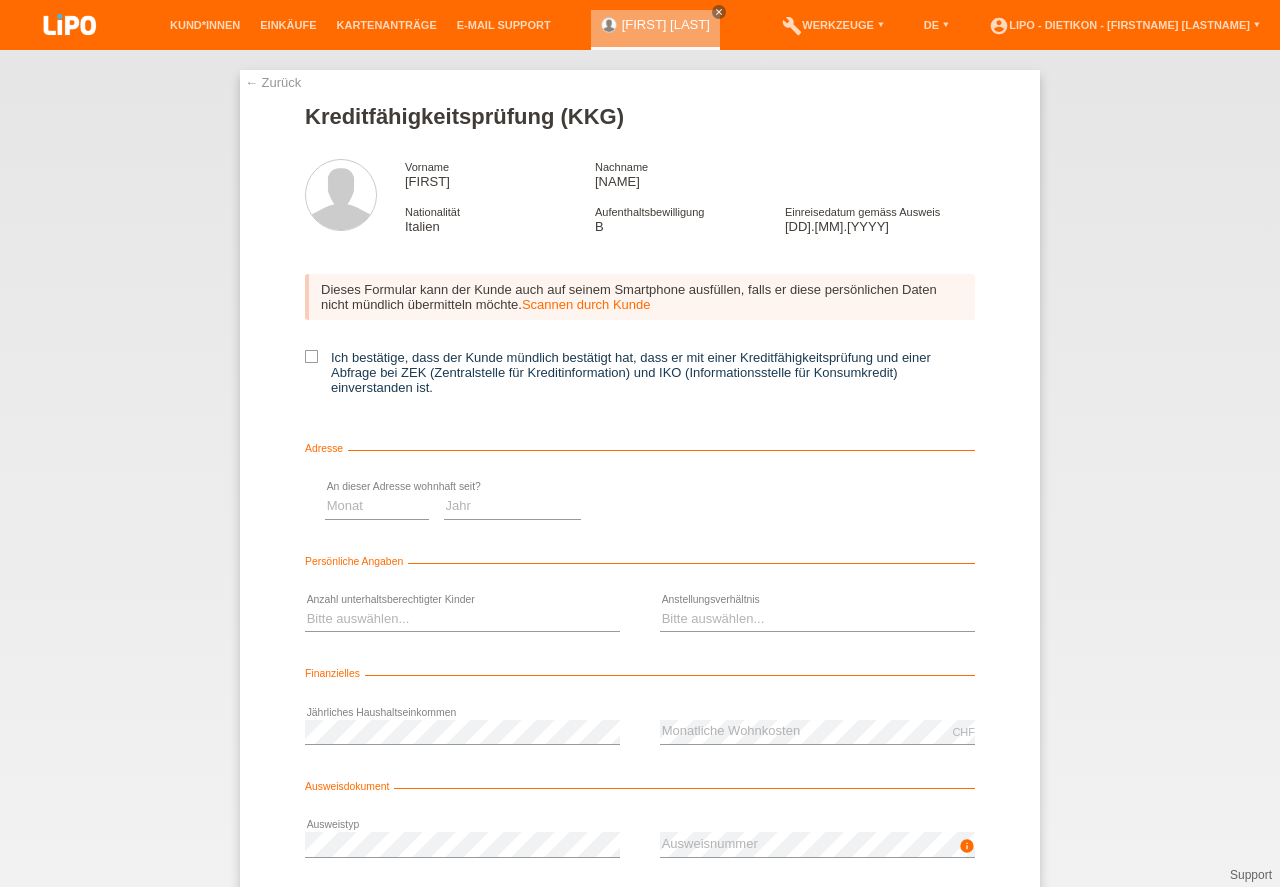 scroll, scrollTop: 0, scrollLeft: 0, axis: both 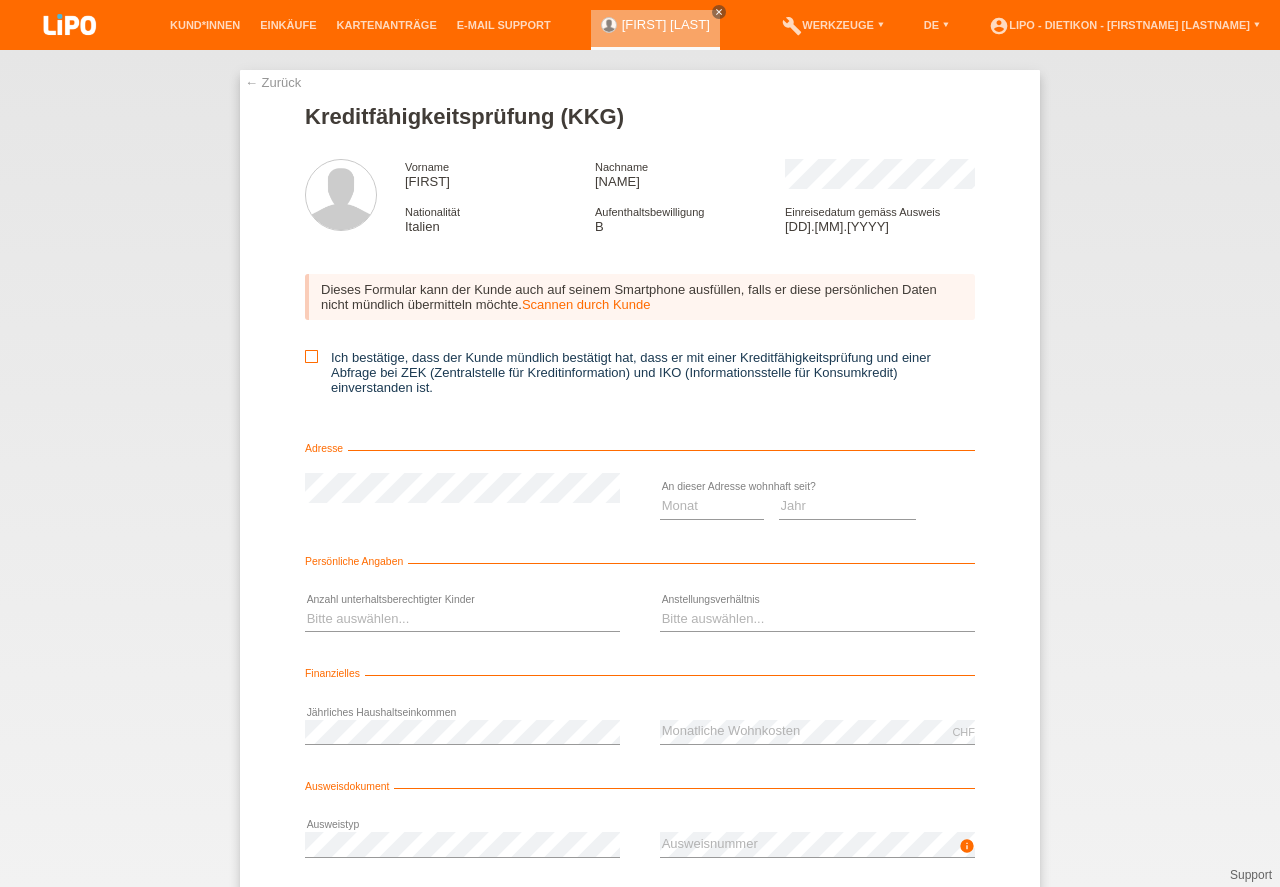 click on "Ich bestätige, dass der Kunde mündlich bestätigt hat, dass er mit einer Kreditfähigkeitsprüfung und einer Abfrage bei ZEK (Zentralstelle für Kreditinformation) und IKO (Informationsstelle für Konsumkredit) einverstanden ist." at bounding box center [640, 372] 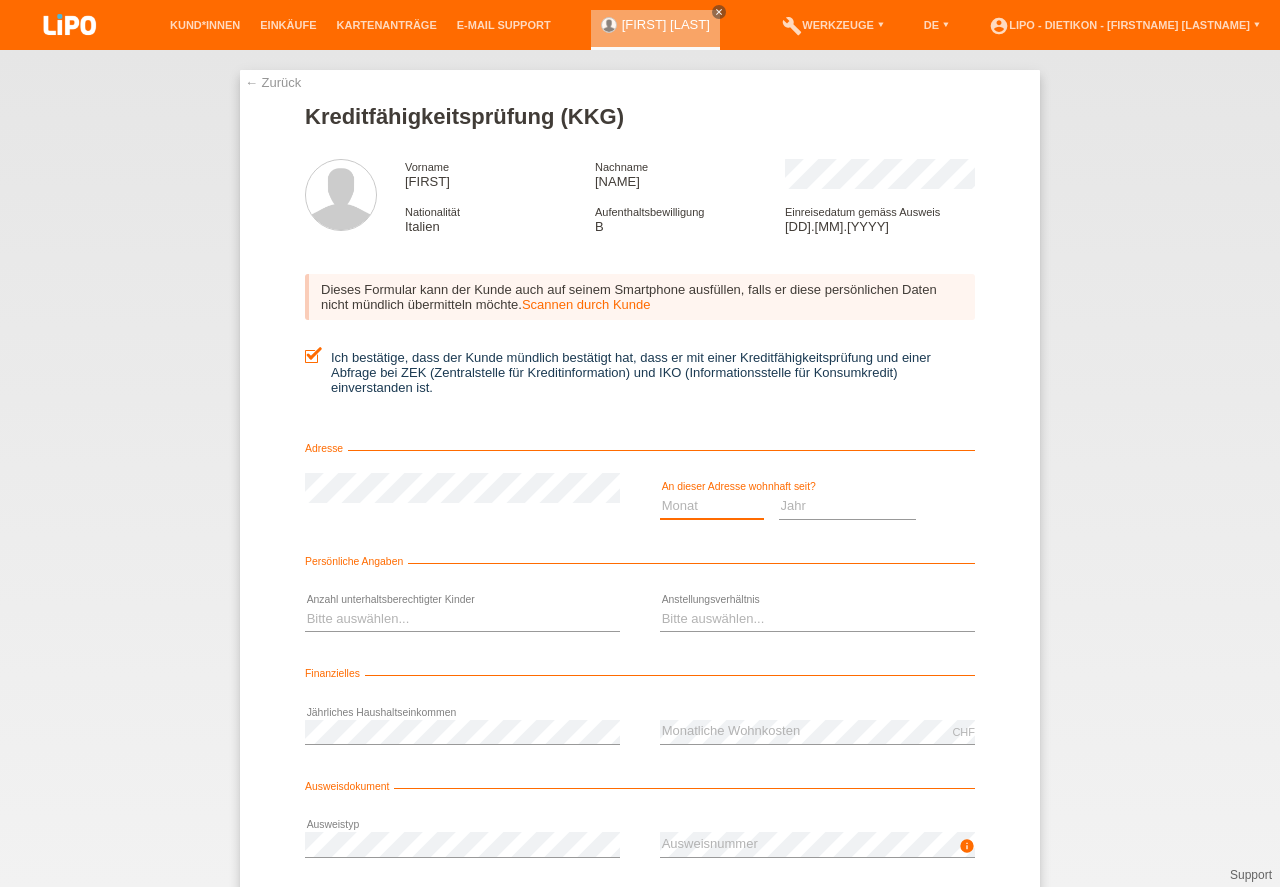 click on "Monat
01
02
03
04
05
06
07
08
09
10" at bounding box center (712, 506) 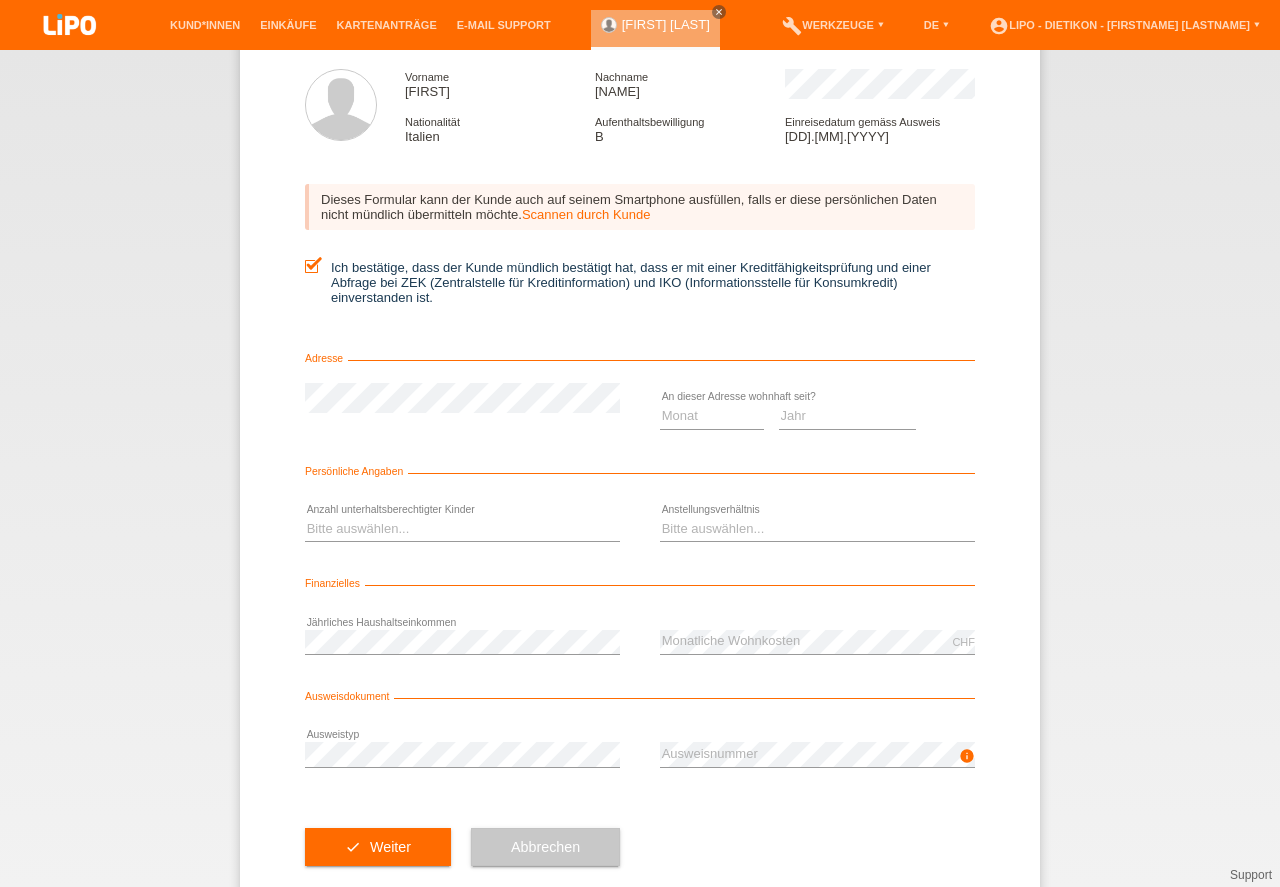 click on "← Zurück
Kreditfähigkeitsprüfung (KKG)
Vorname
[FIRST]
Nachname
[LAST]
Nationalität
Italien
Aufenthaltsbewilligung" at bounding box center (640, 468) 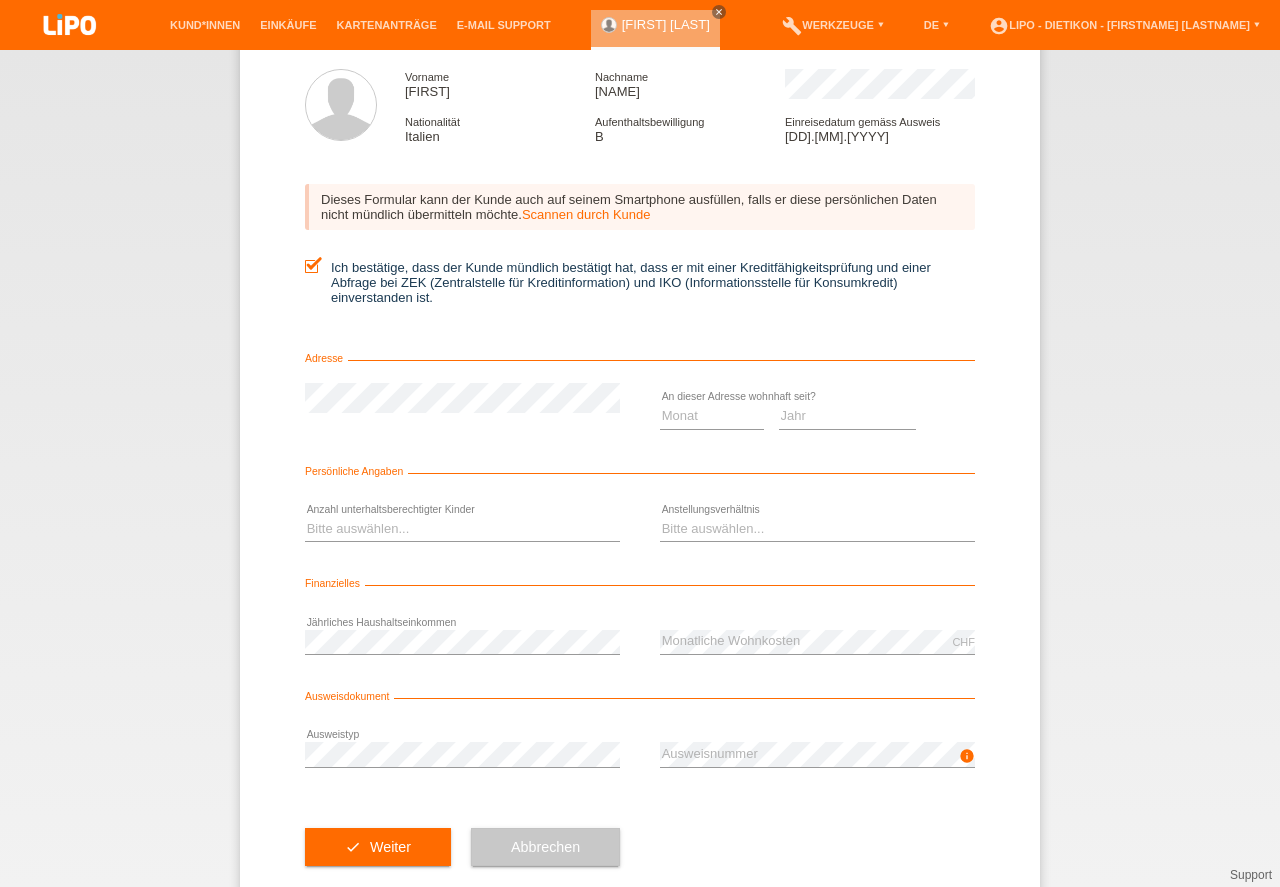 scroll, scrollTop: 132, scrollLeft: 0, axis: vertical 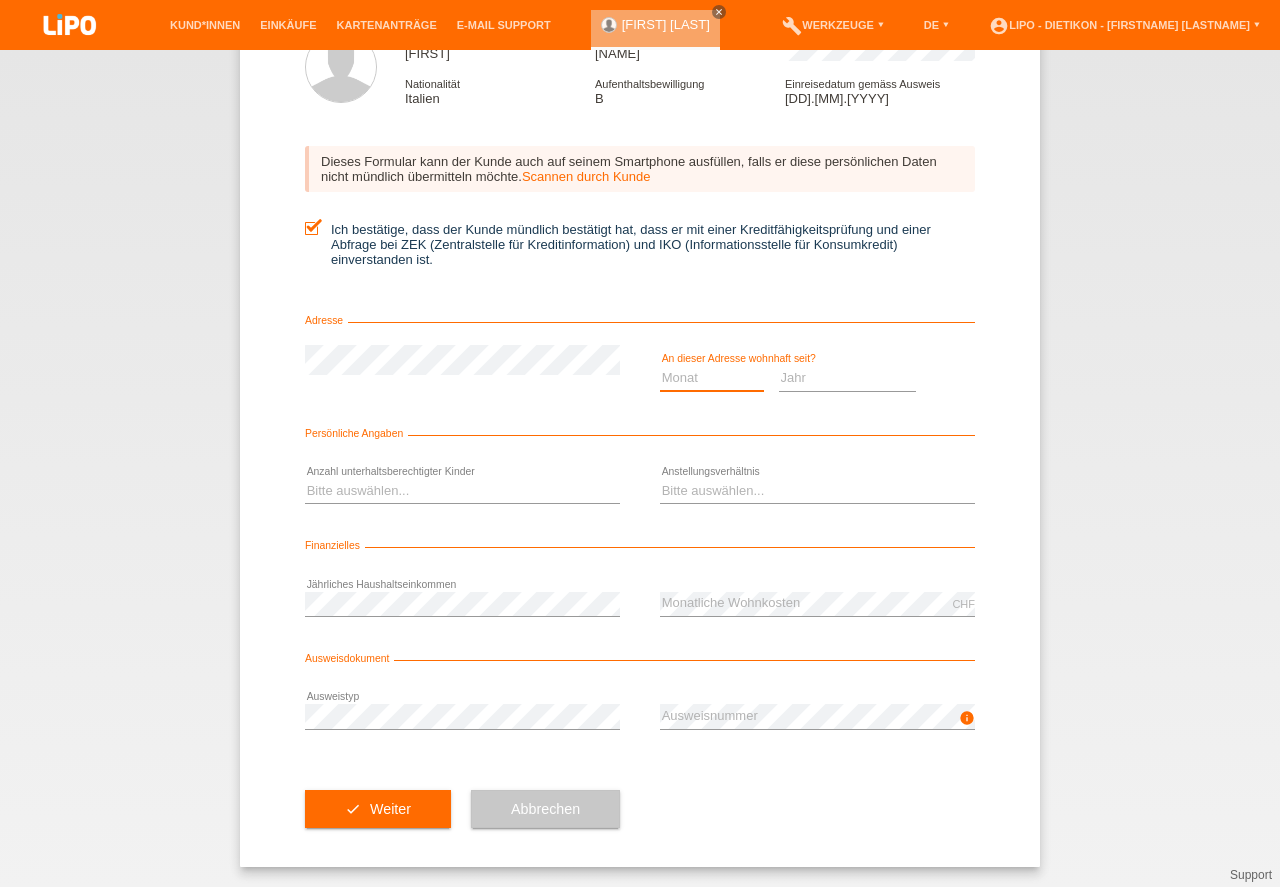 click on "Monat
01
02
03
04
05
06
07
08
09
10" at bounding box center (712, 378) 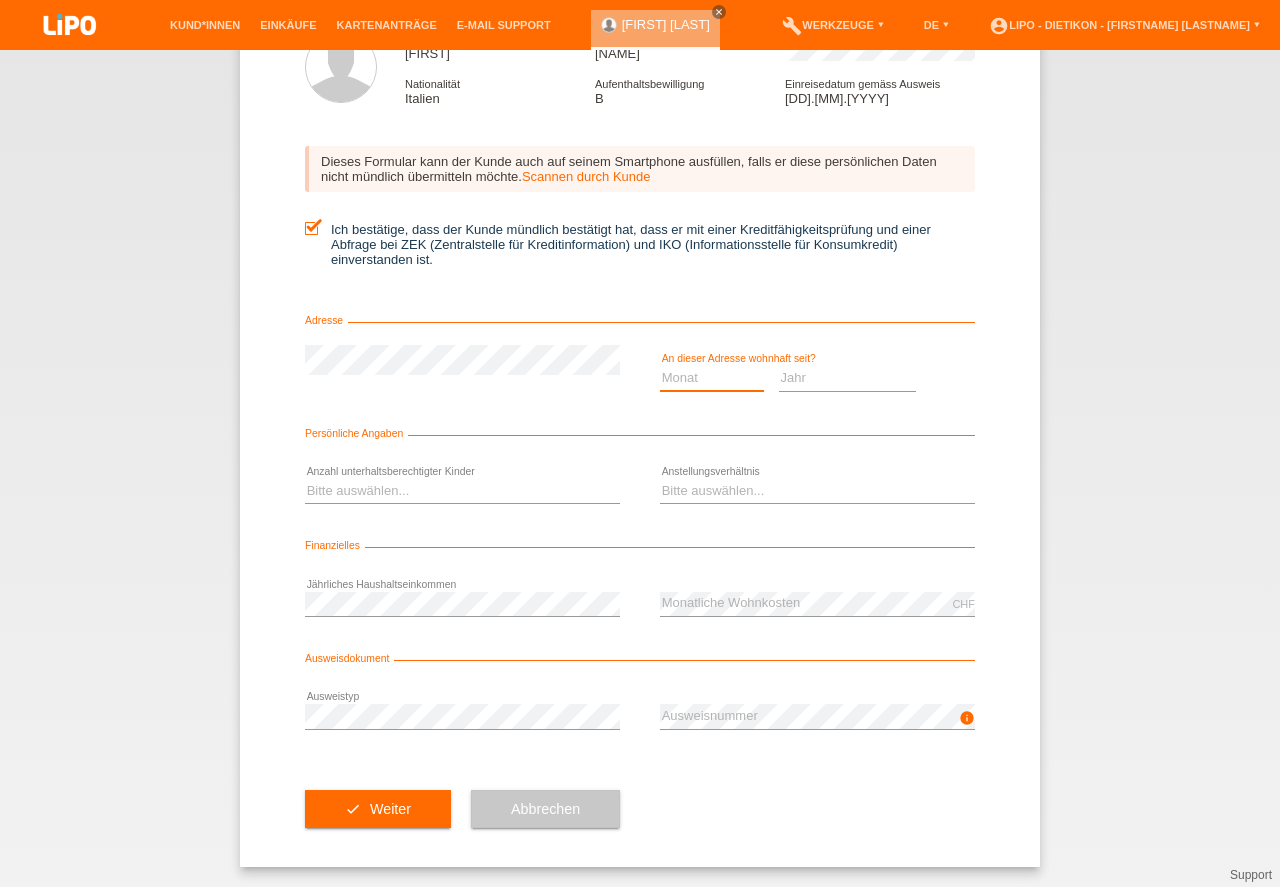click on "Jahr
2025
2024
2023
2022
2021
2020
2019
2018
2017
2016 2015 2014 2013 2012 2011 2010 2009 2008 2007 2006 2005 2004 2003" at bounding box center (848, 378) 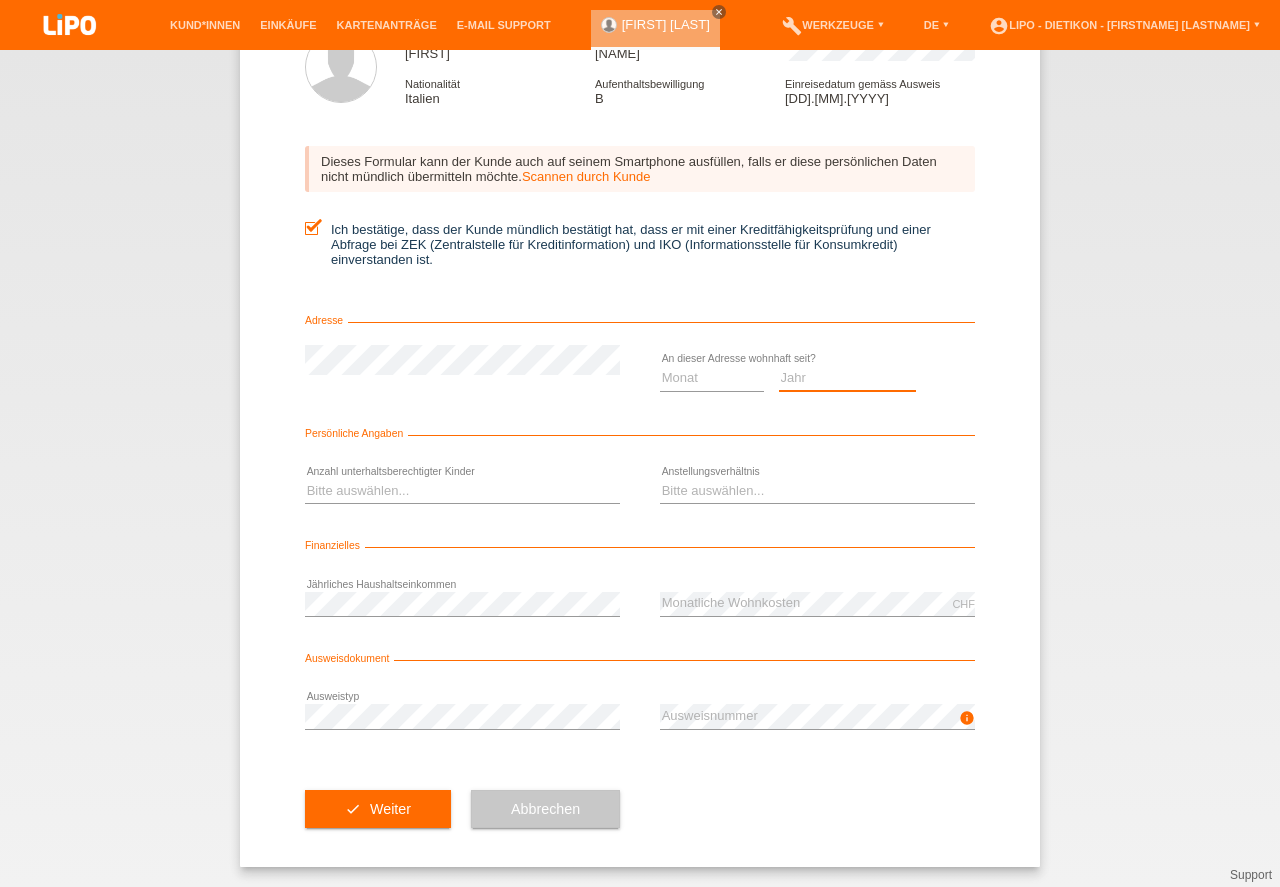 click on "Jahr
2025
2024
2023
2022
2021
2020
2019
2018
2017
2016 2015 2014 2013 2012 2011 2010 2009 2008 2007 2006 2005 2004 2003" at bounding box center (848, 378) 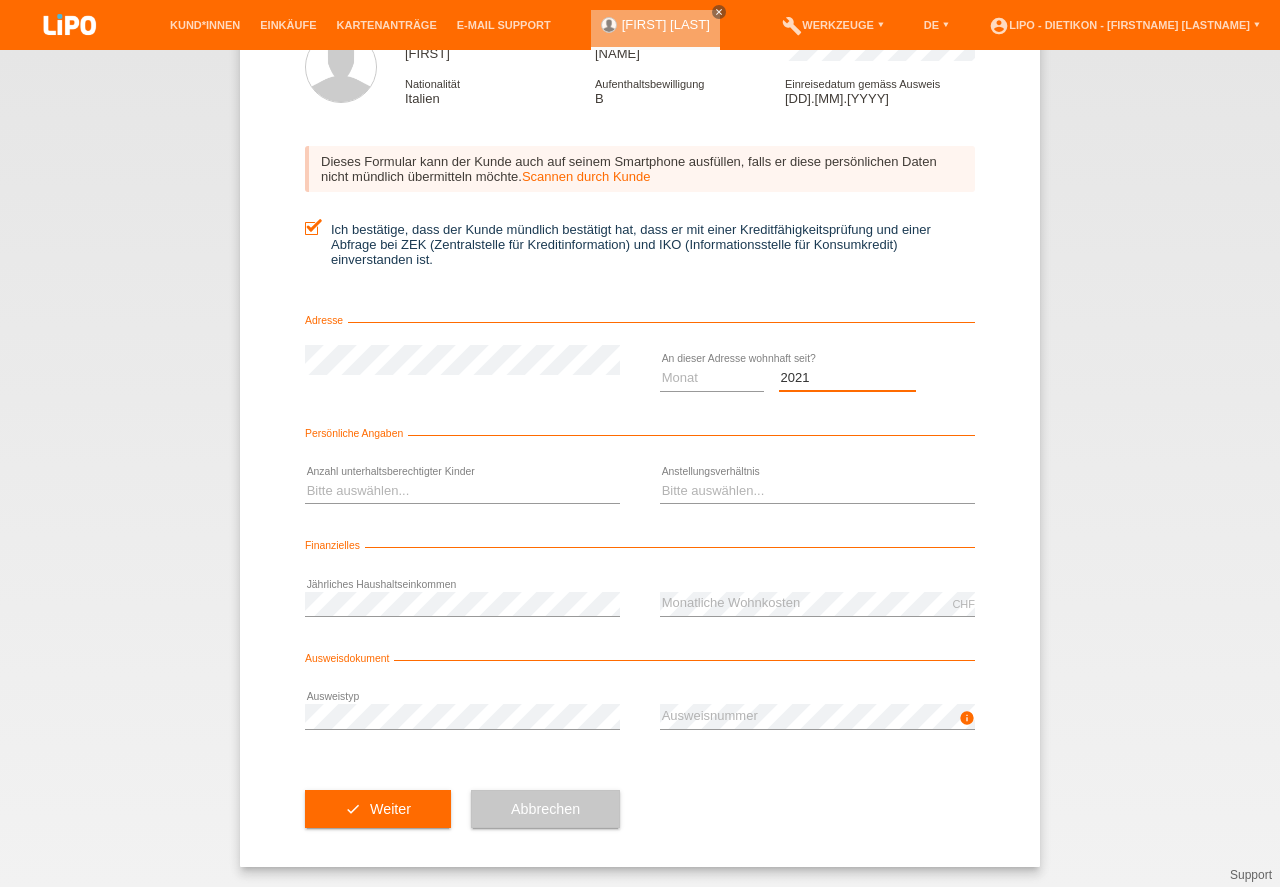 click on "2021" at bounding box center [0, 0] 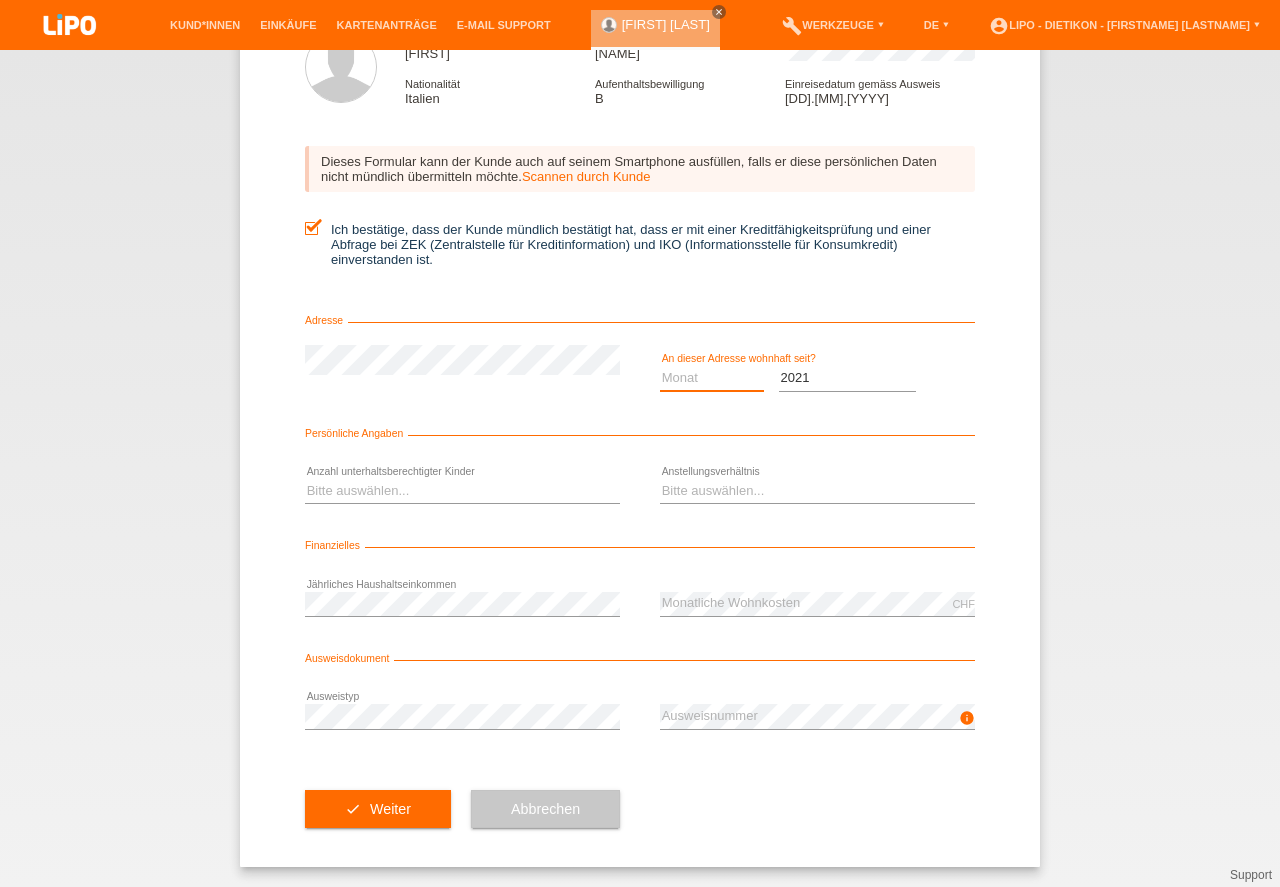 click on "Monat
01
02
03
04
05
06
07
08
09
10" at bounding box center (712, 378) 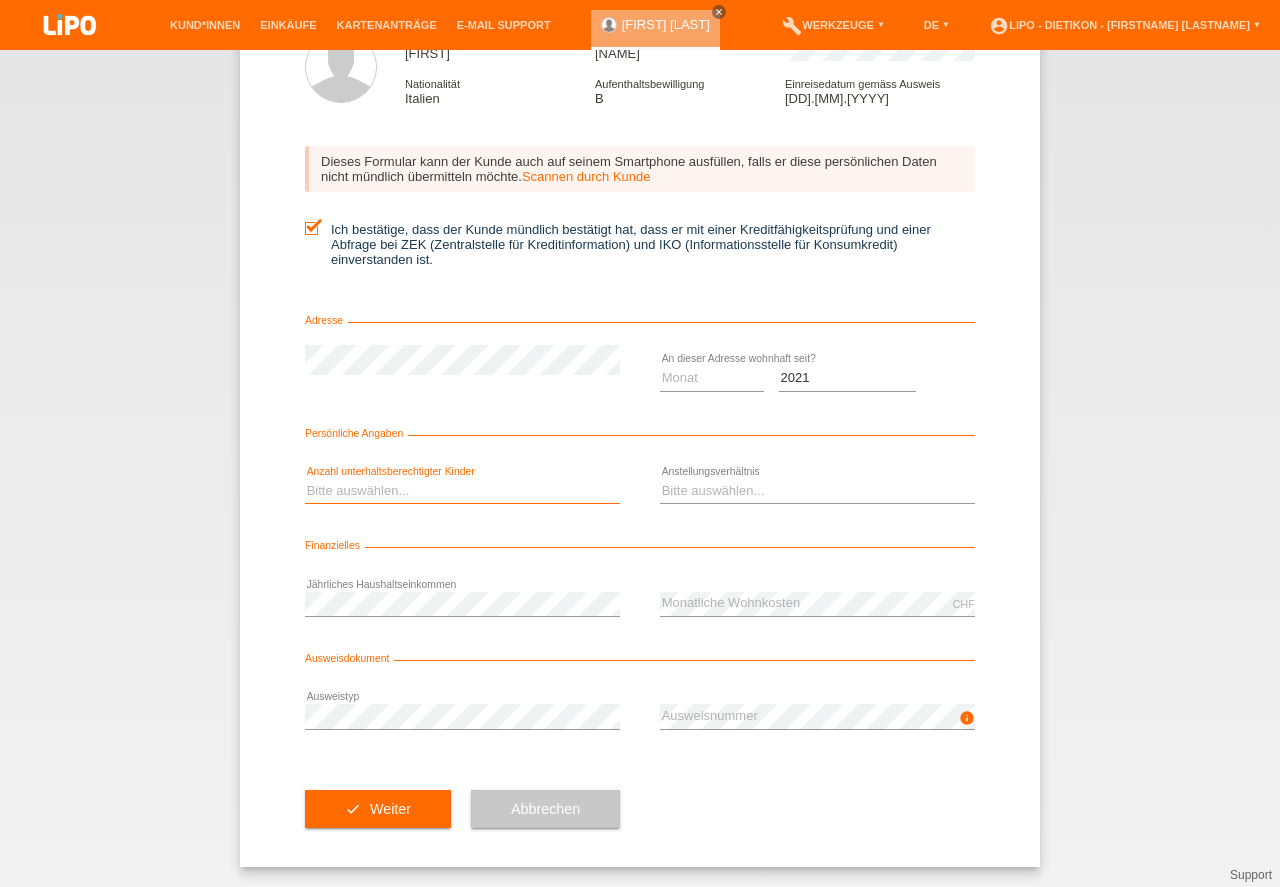 click on "Bitte auswählen...
0
1
2
3
4
5
6
7
8
9" at bounding box center (462, 491) 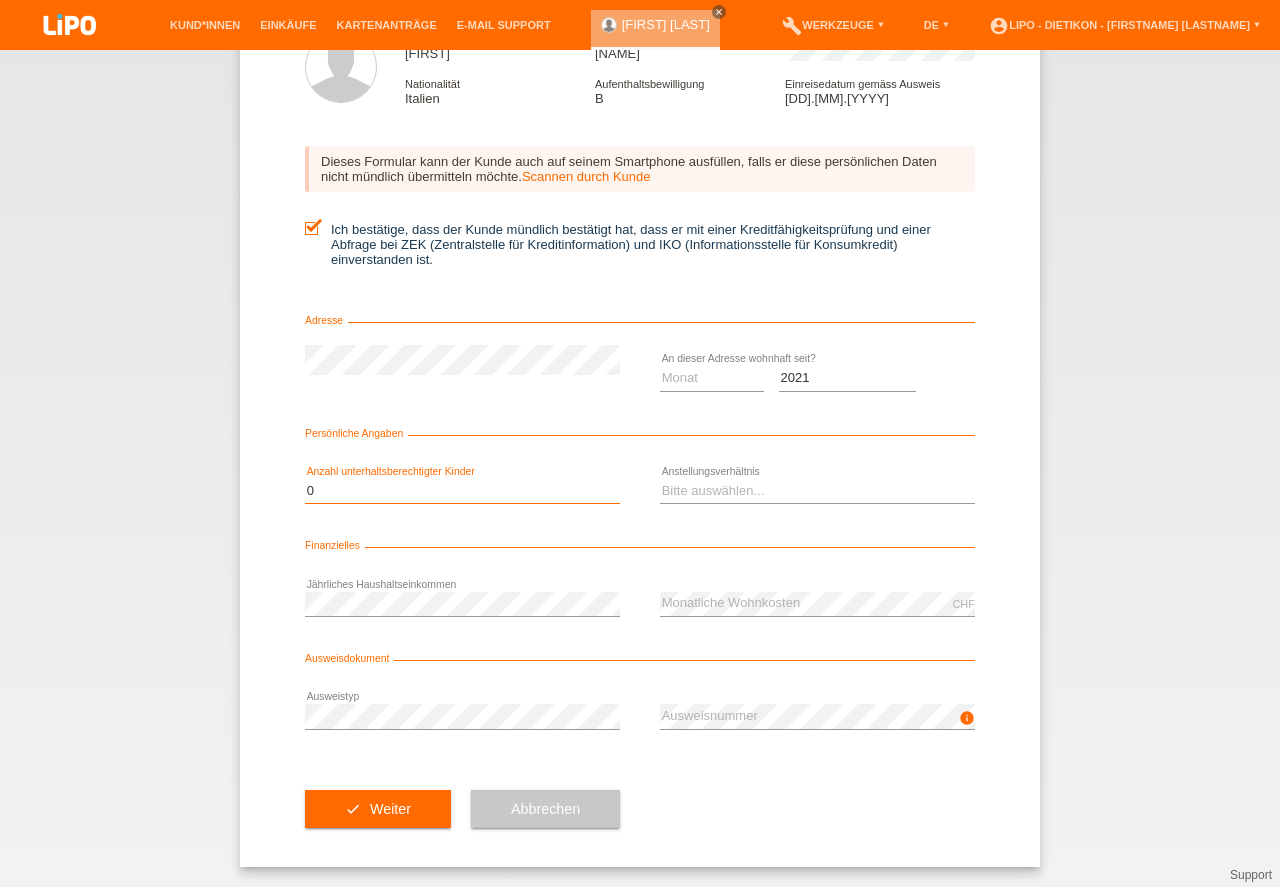 click on "0" at bounding box center [0, 0] 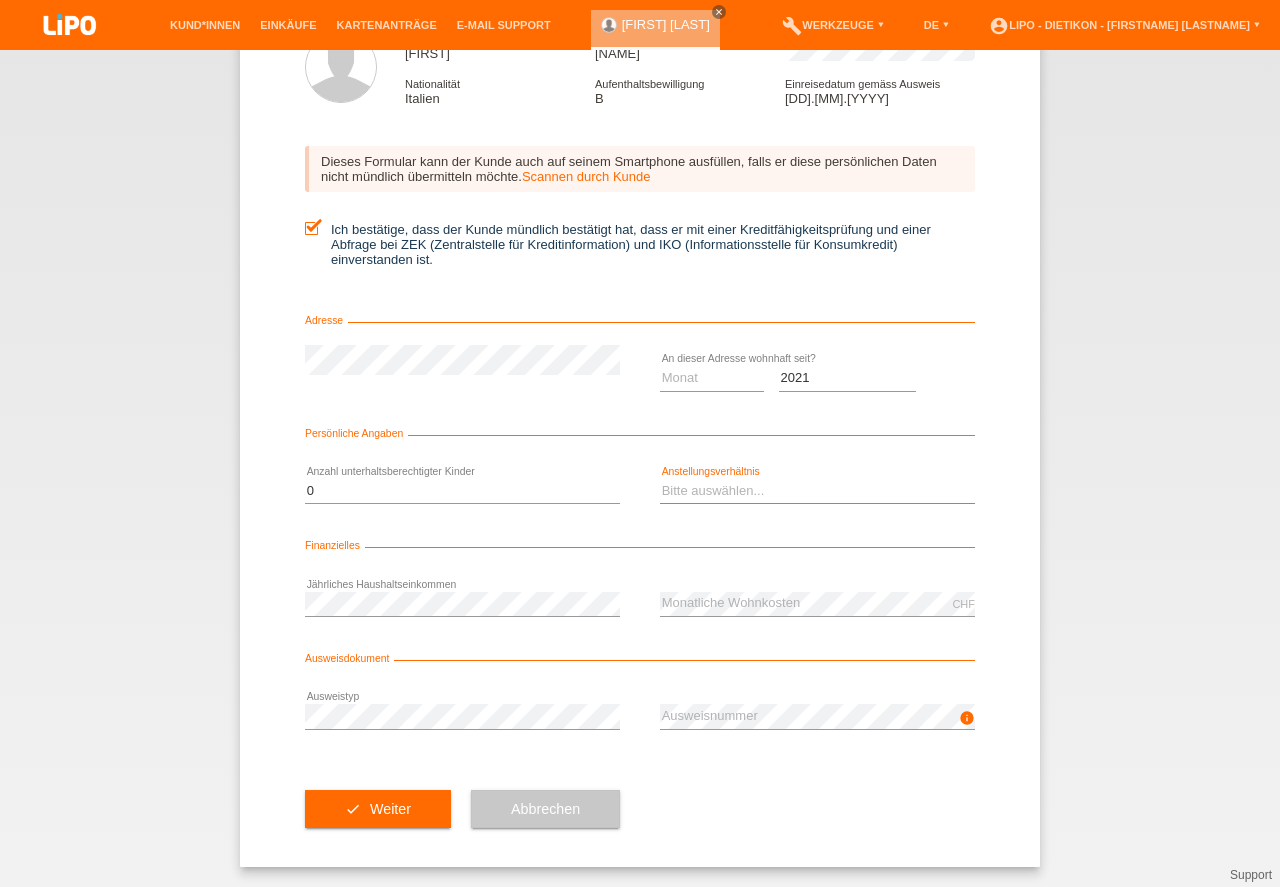 click on "Bitte auswählen...
Unbefristet
Befristet
Lehrling/Student
Pensioniert
Nicht arbeitstätig
Hausfrau/-mann
Selbständig" at bounding box center (817, 491) 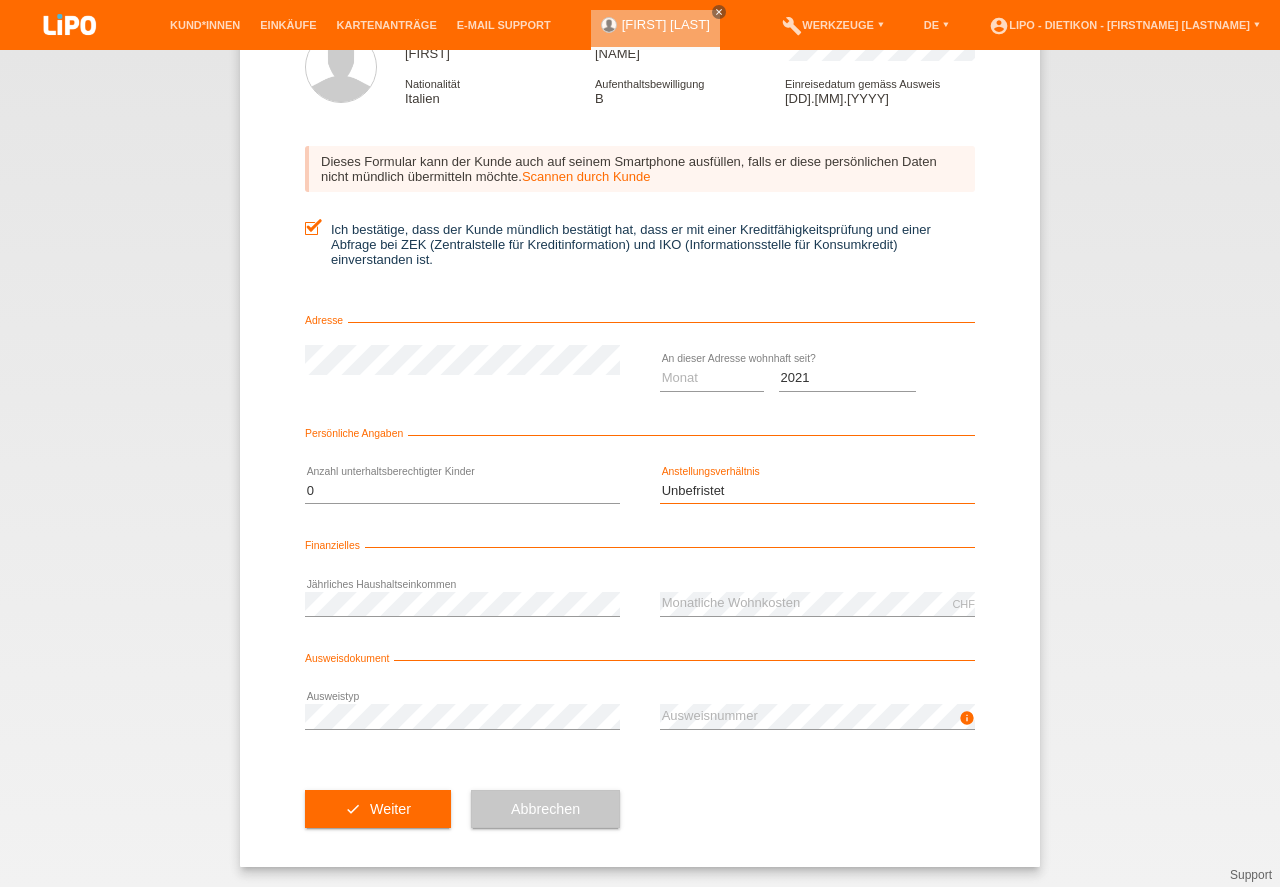 click on "Unbefristet" at bounding box center (0, 0) 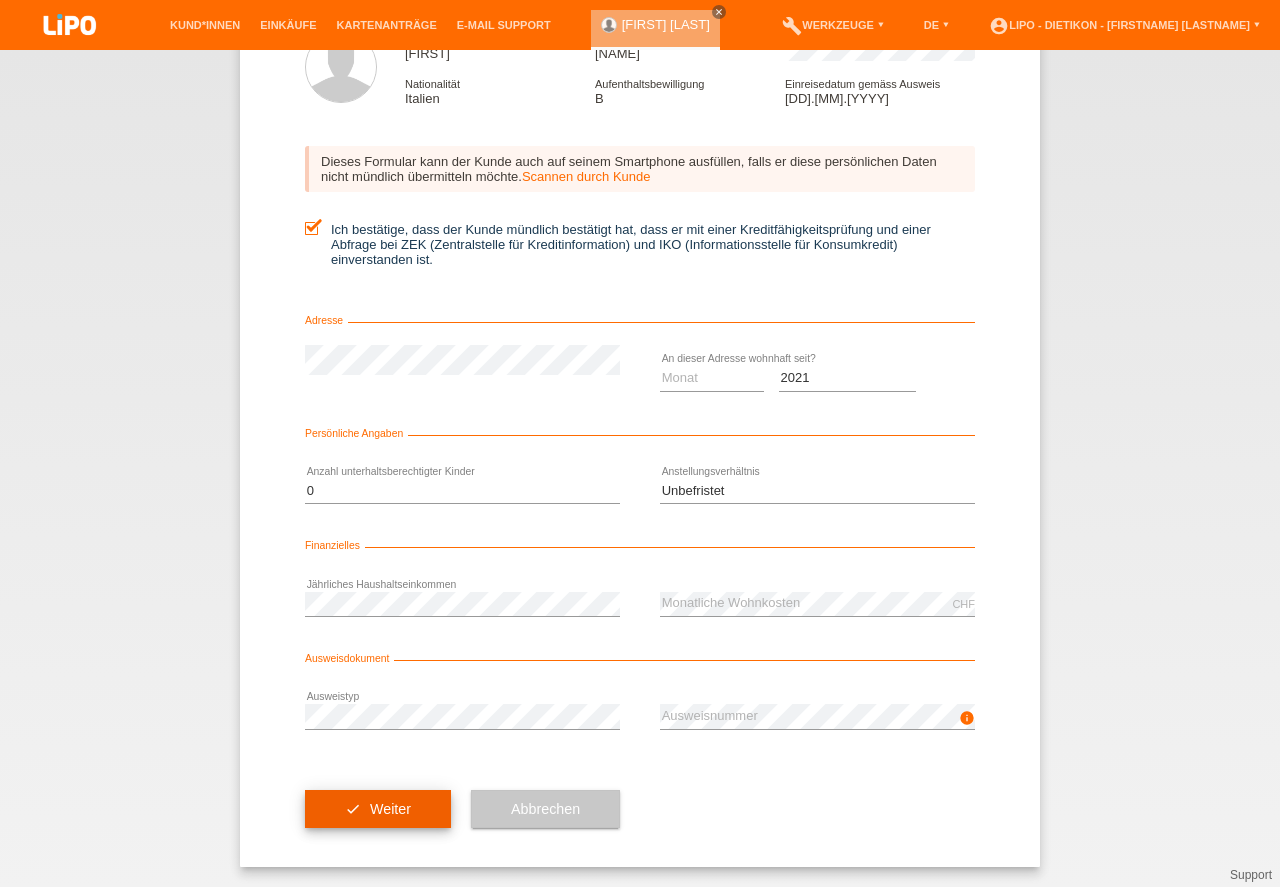 click on "check   Weiter" at bounding box center [378, 809] 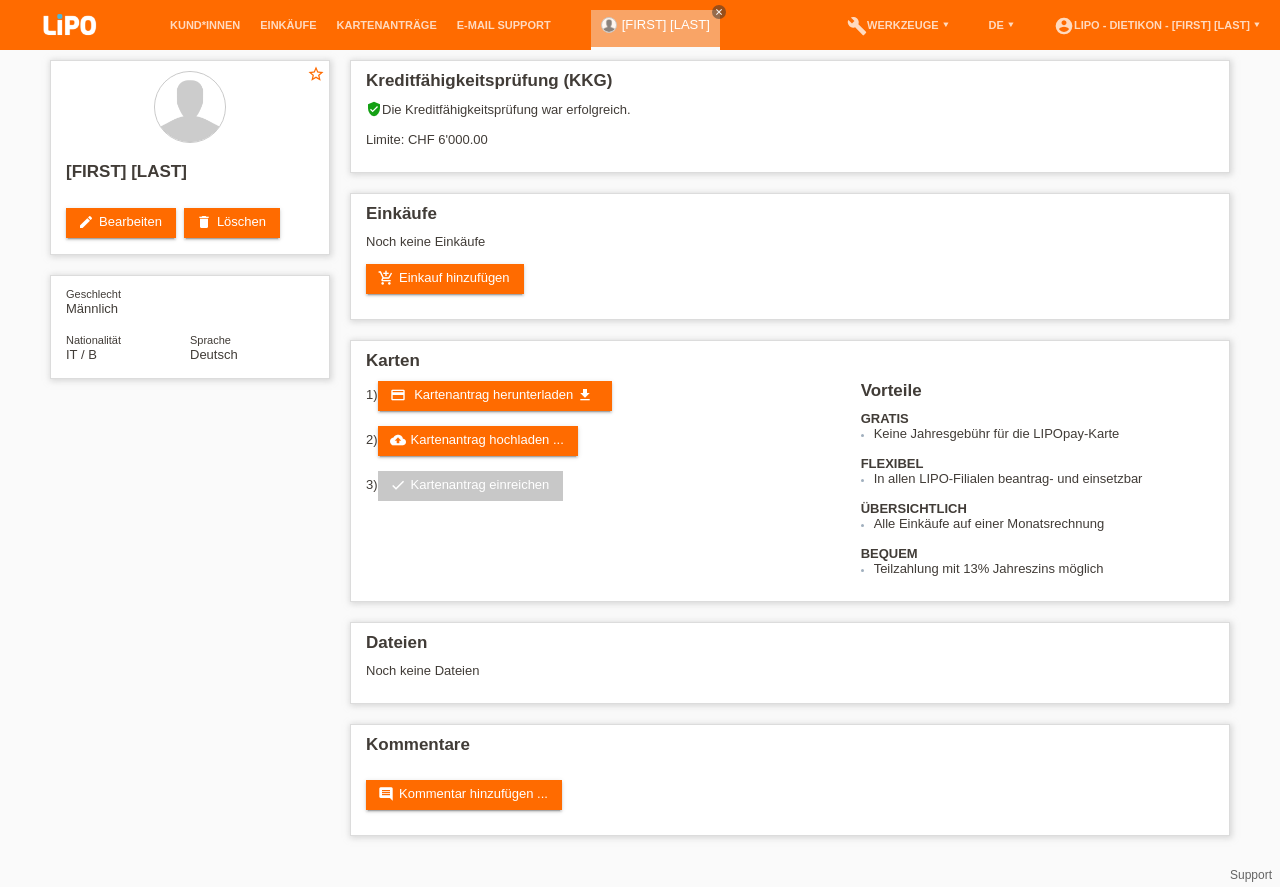 scroll, scrollTop: 0, scrollLeft: 0, axis: both 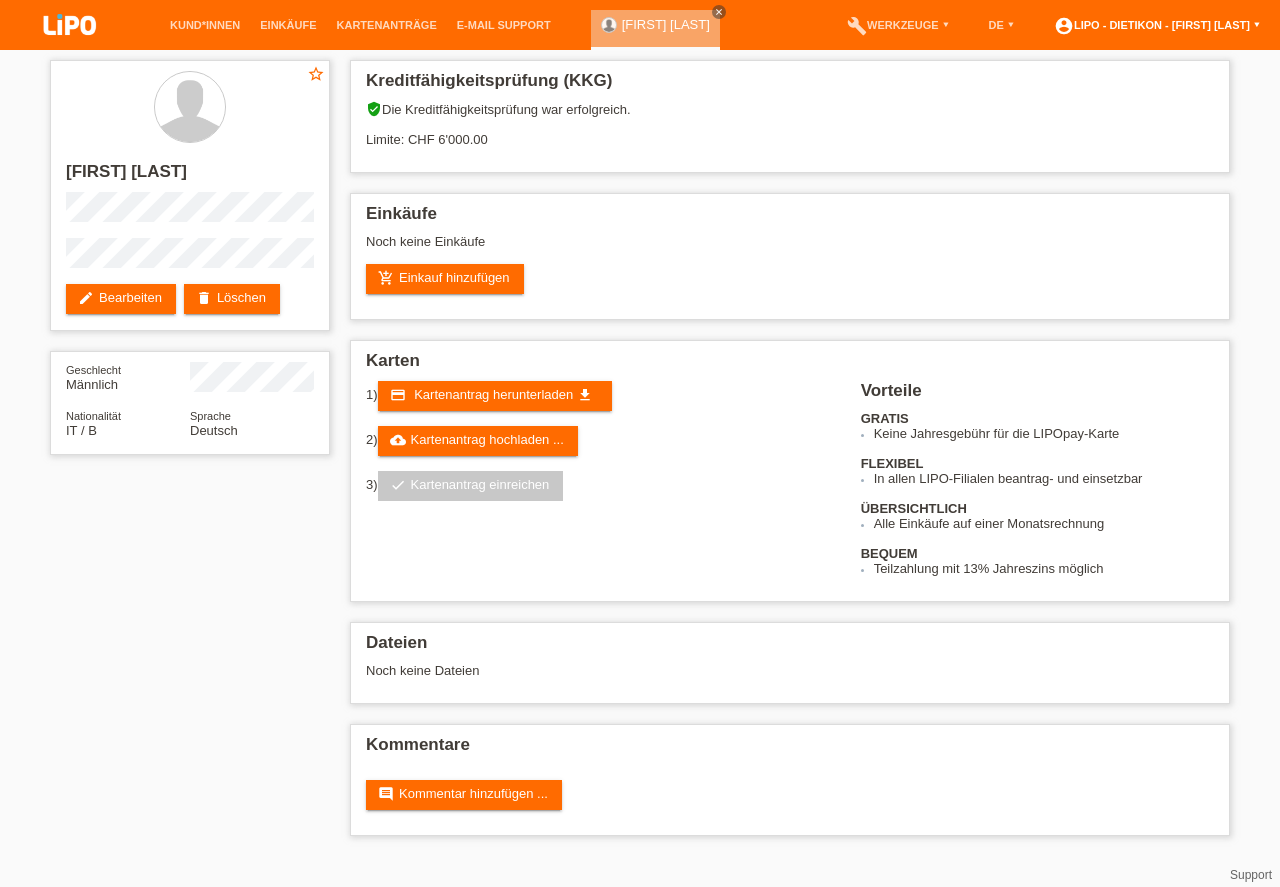 click on "account_circle  LIPO - Dietikon - Sebastijan Ali ▾" at bounding box center (1157, 25) 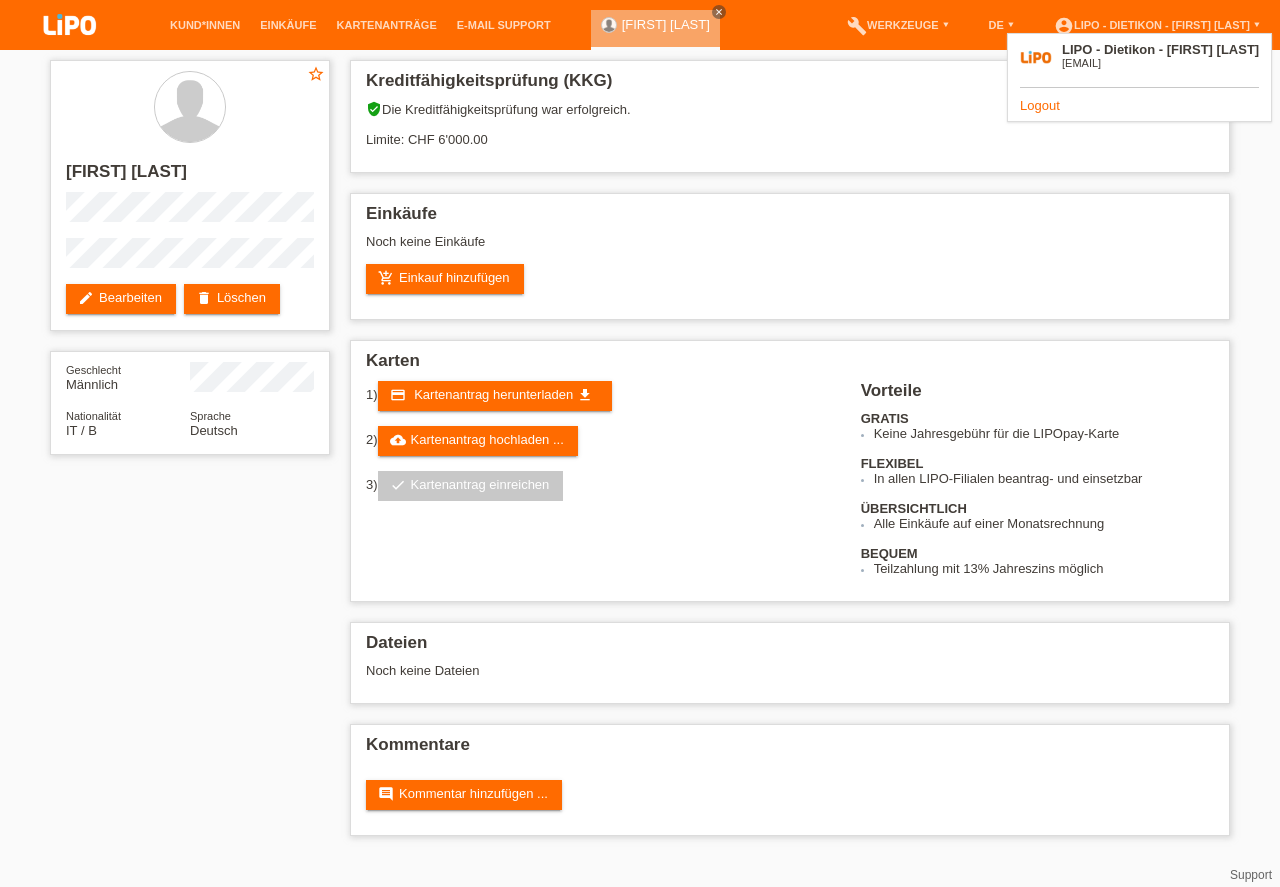 click on "Logout" at bounding box center [1040, 105] 